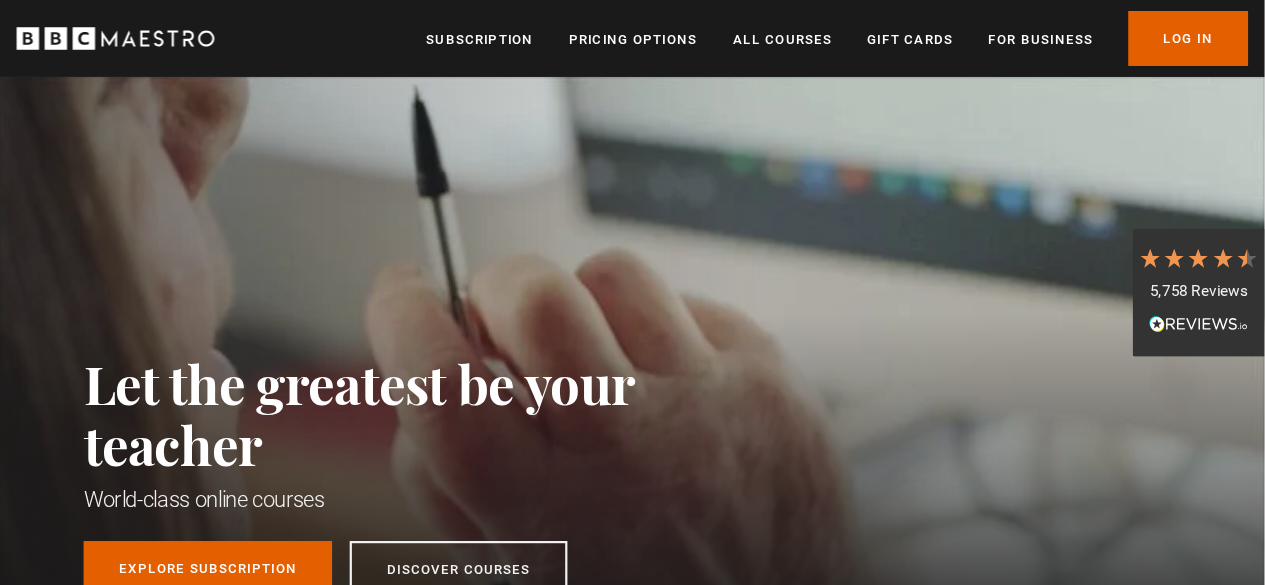 scroll, scrollTop: 0, scrollLeft: 0, axis: both 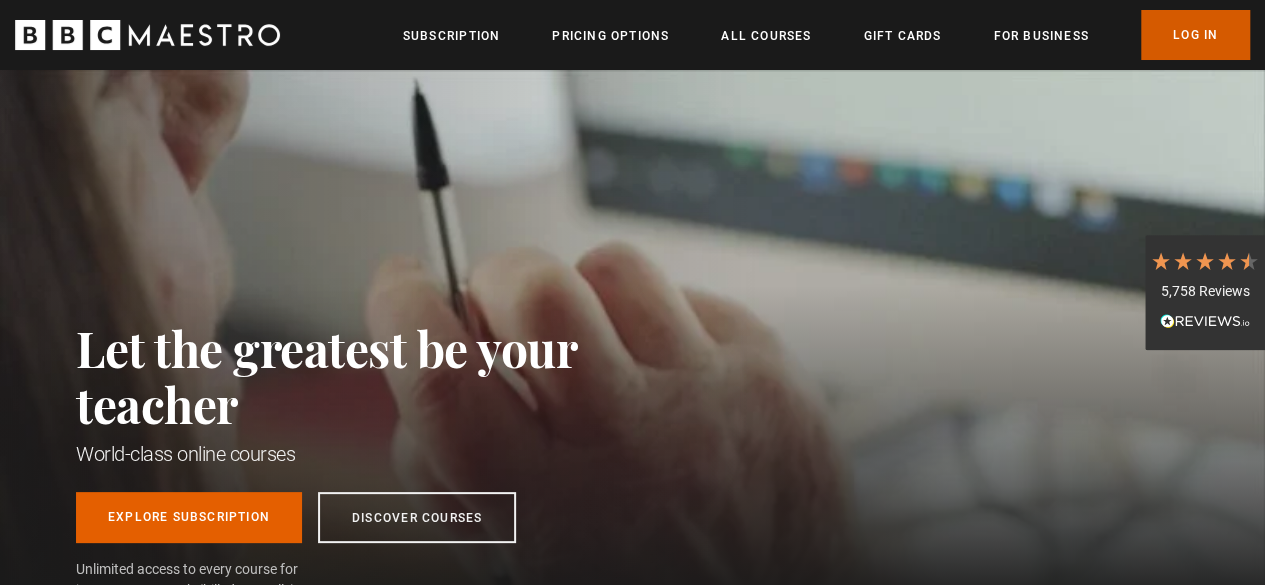 click on "Log In" at bounding box center [1195, 35] 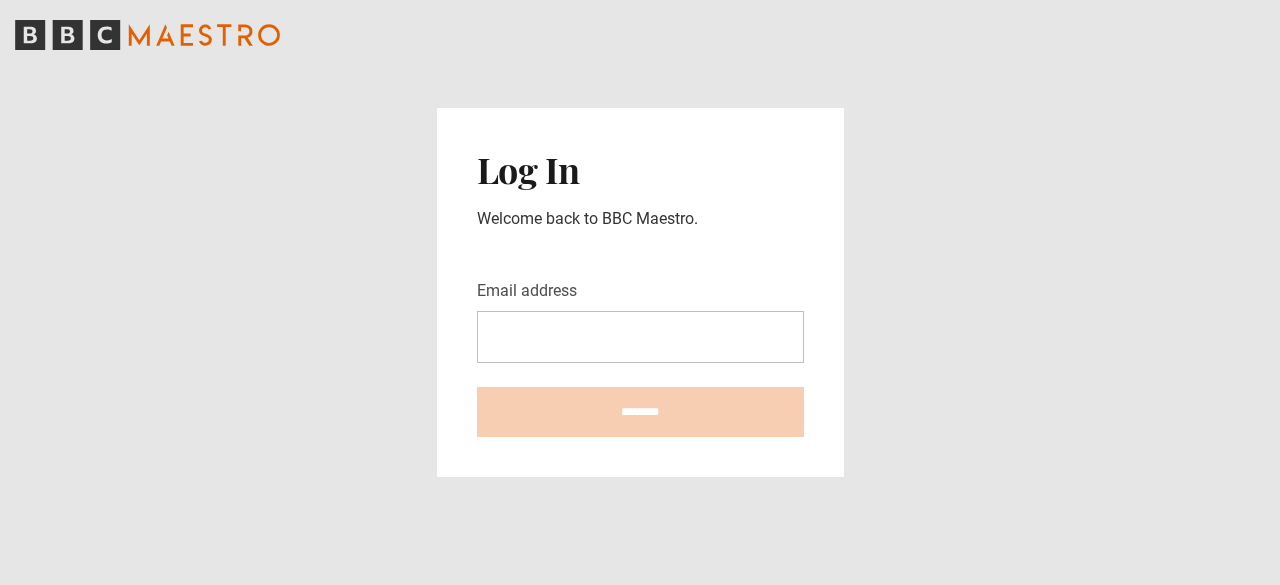 scroll, scrollTop: 0, scrollLeft: 0, axis: both 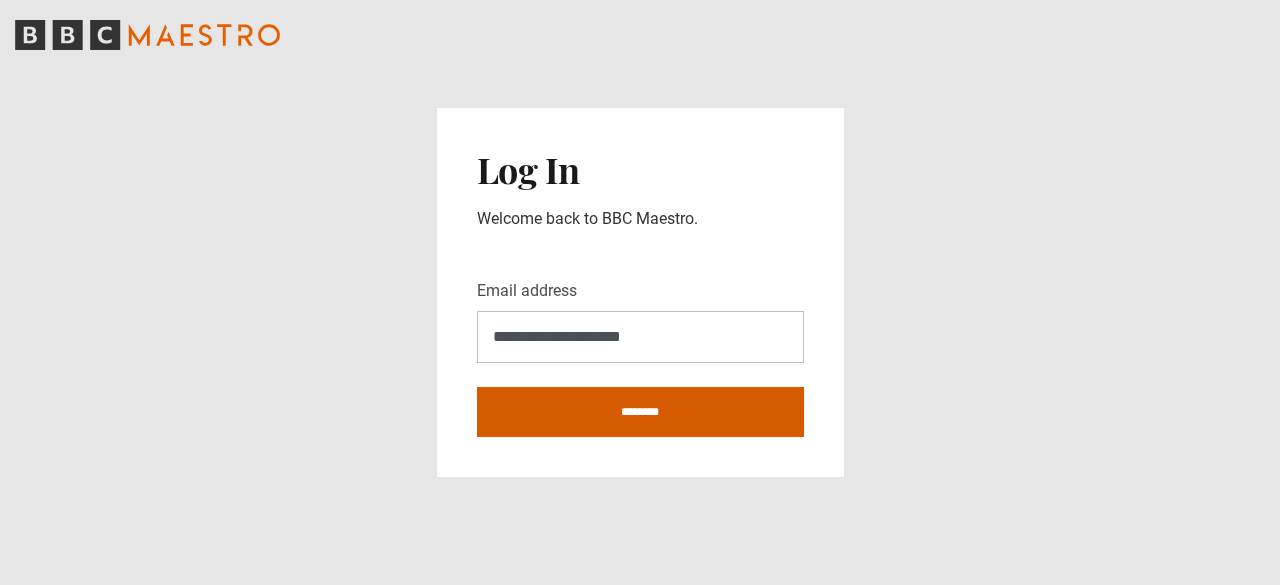 click on "********" at bounding box center (640, 412) 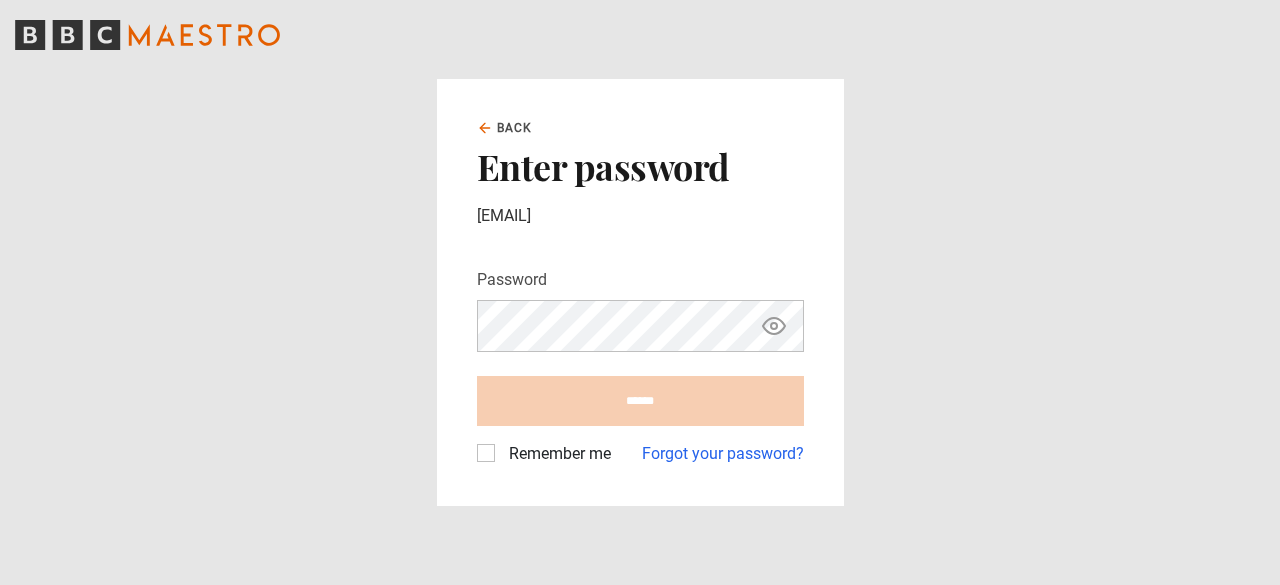 scroll, scrollTop: 0, scrollLeft: 0, axis: both 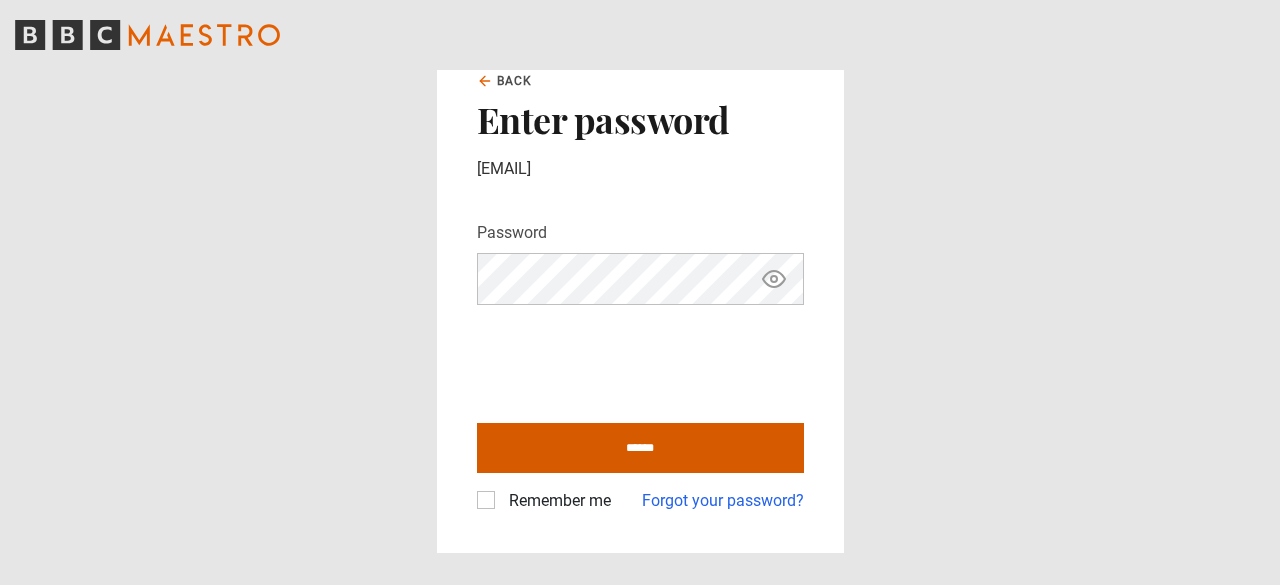 click on "******" at bounding box center [640, 448] 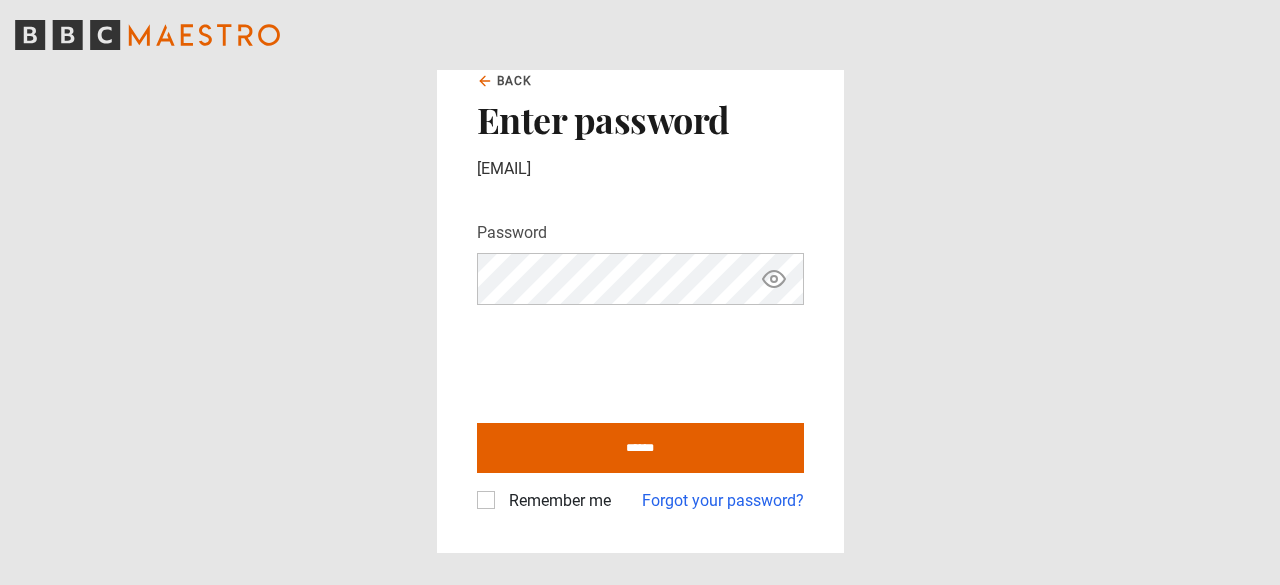 type on "**********" 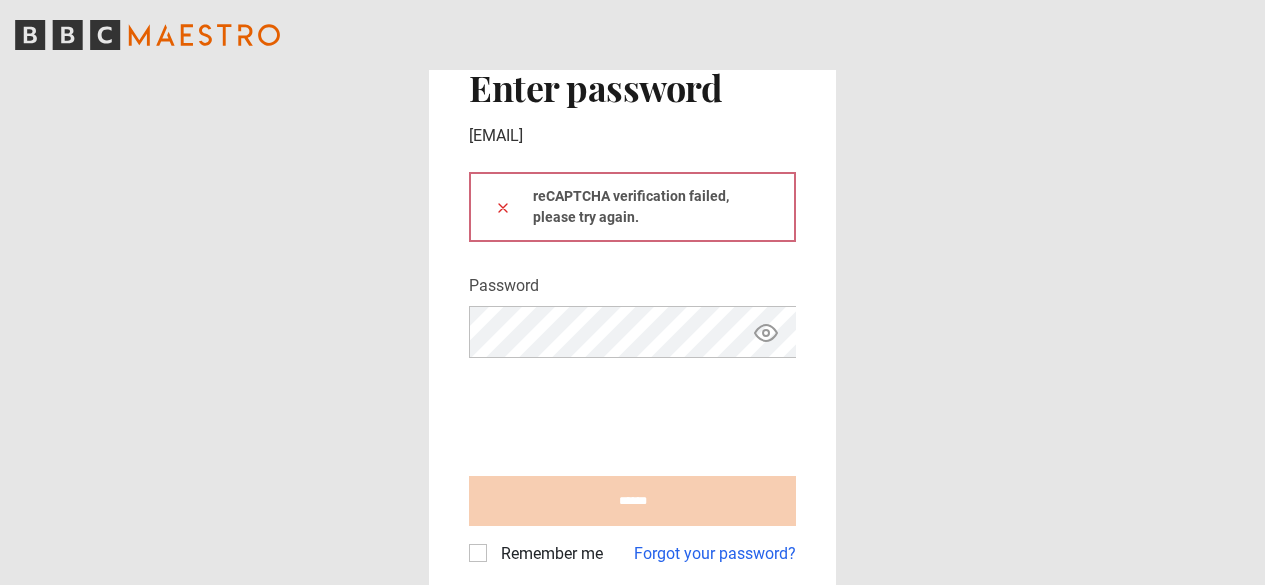 scroll, scrollTop: 0, scrollLeft: 0, axis: both 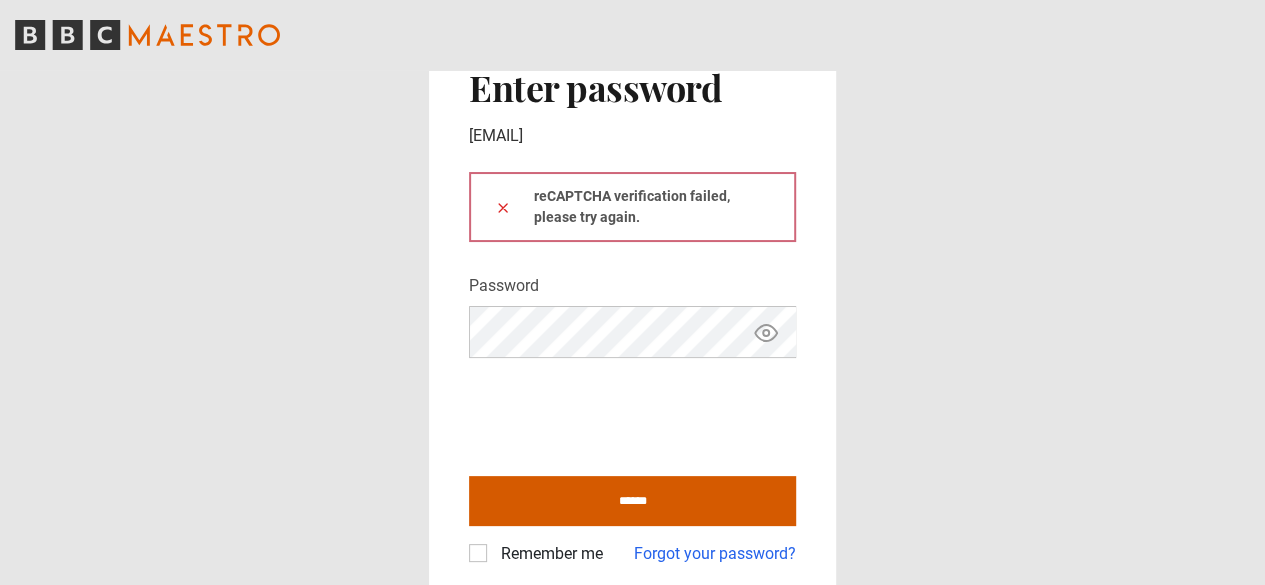 click on "******" at bounding box center (632, 501) 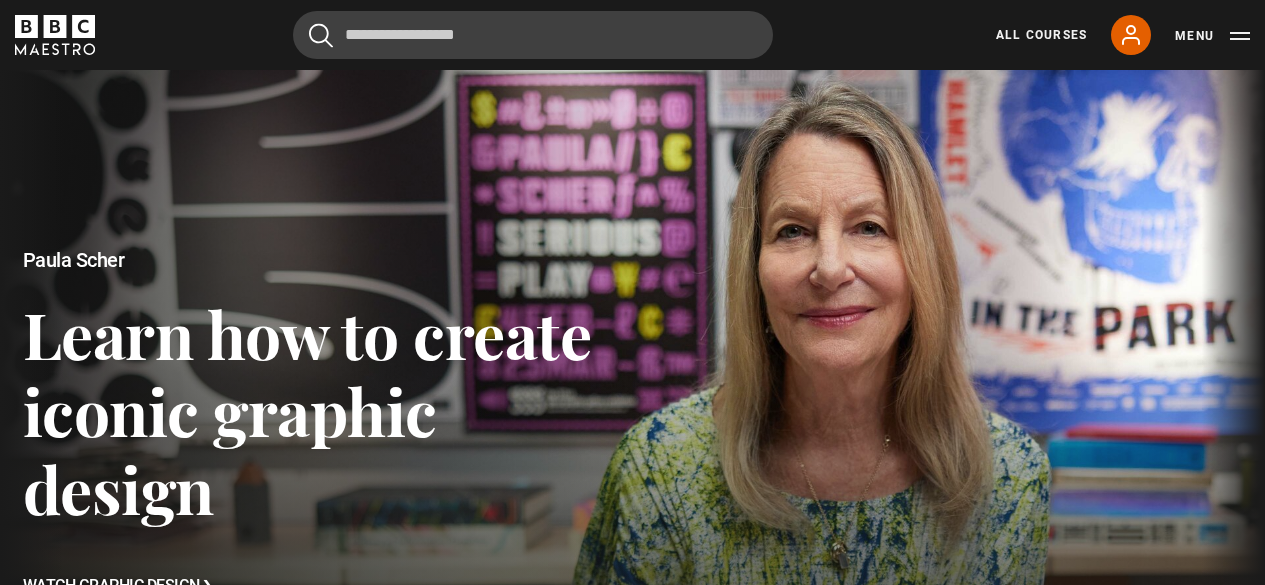 scroll, scrollTop: 0, scrollLeft: 0, axis: both 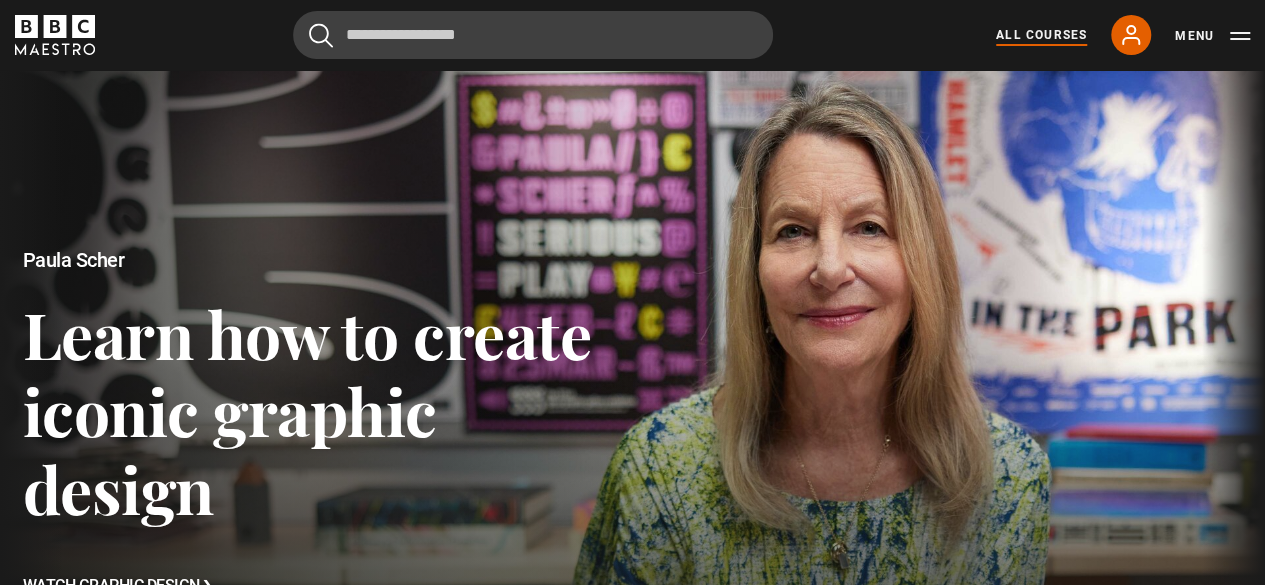 click on "All Courses" at bounding box center (1041, 35) 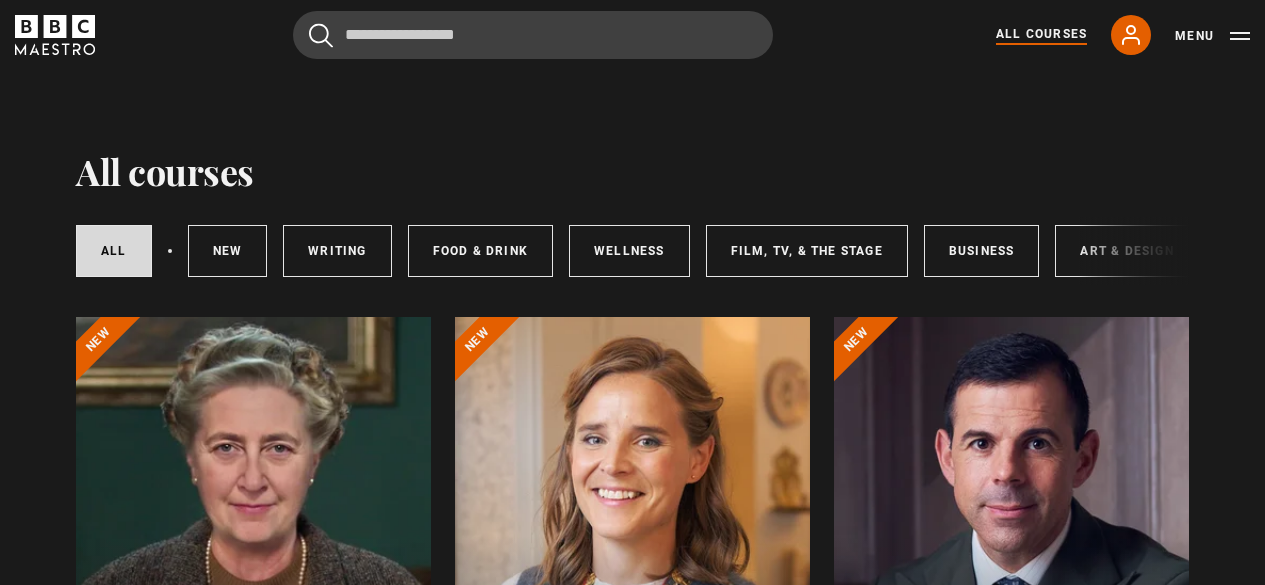 scroll, scrollTop: 0, scrollLeft: 0, axis: both 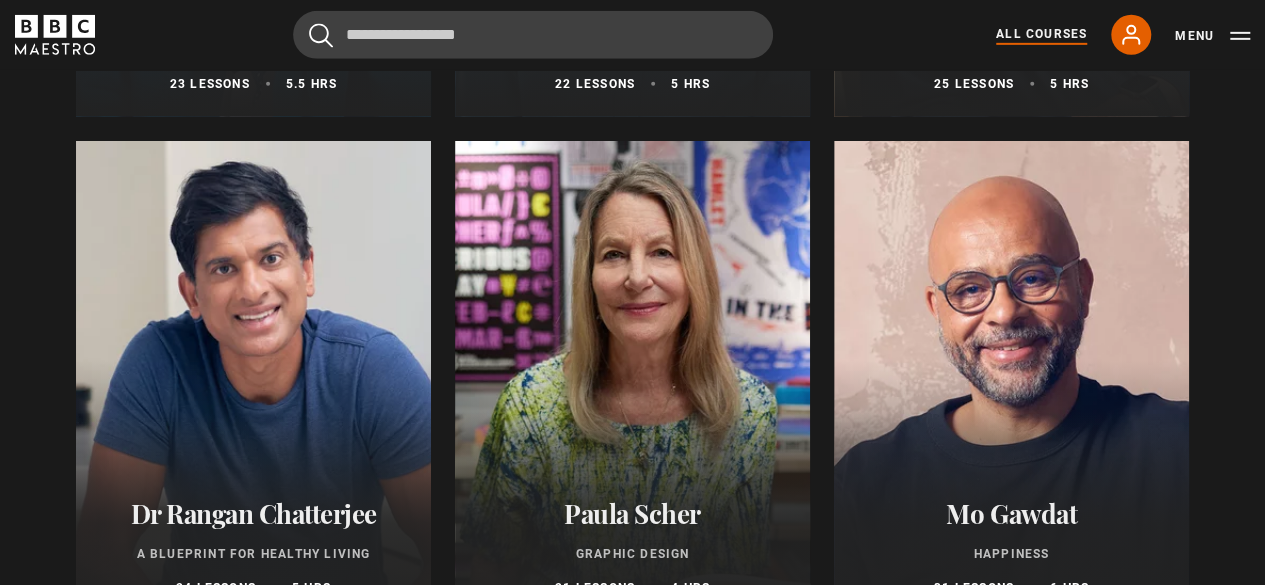 click on "Menu" at bounding box center [1212, 35] 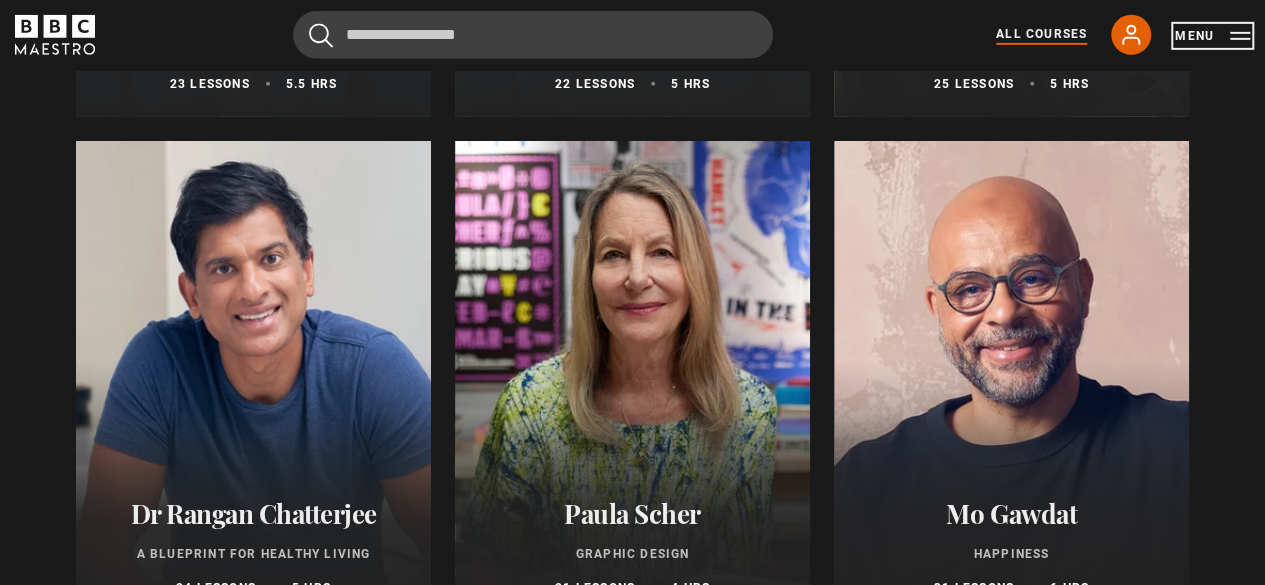 click on "Menu" at bounding box center (1212, 36) 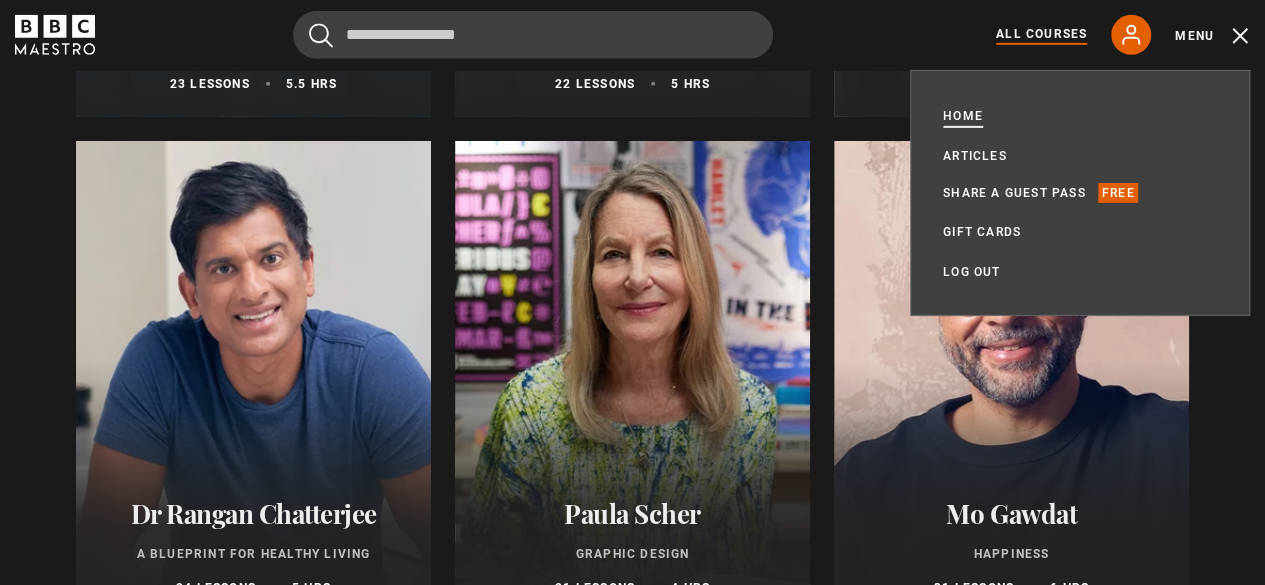 click on "Home" at bounding box center [963, 116] 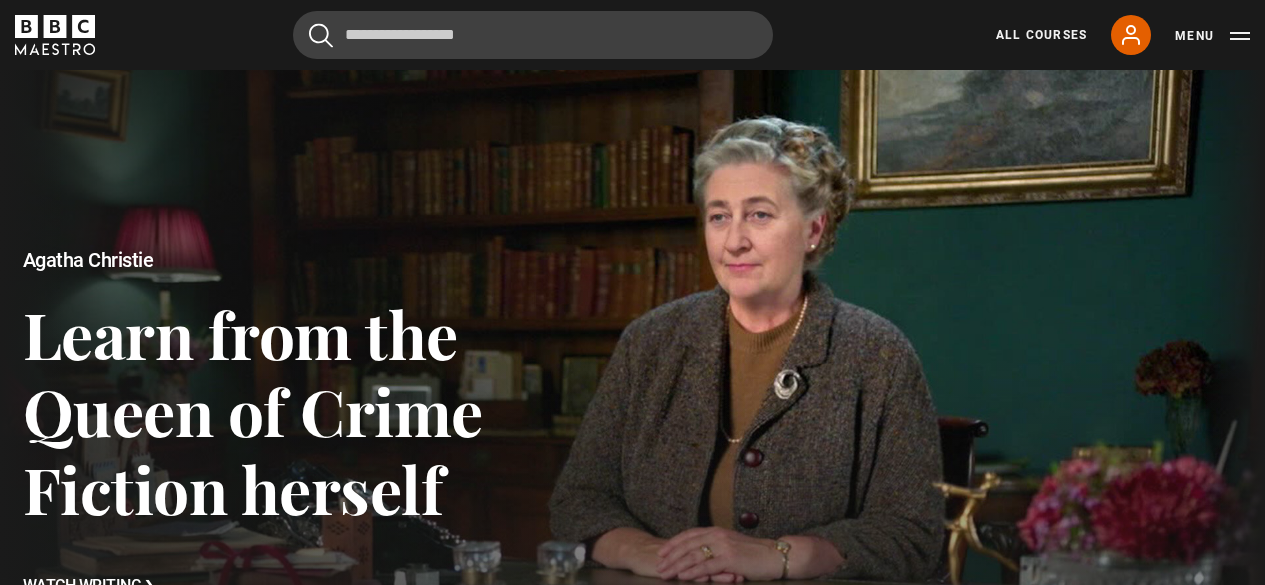 scroll, scrollTop: 0, scrollLeft: 0, axis: both 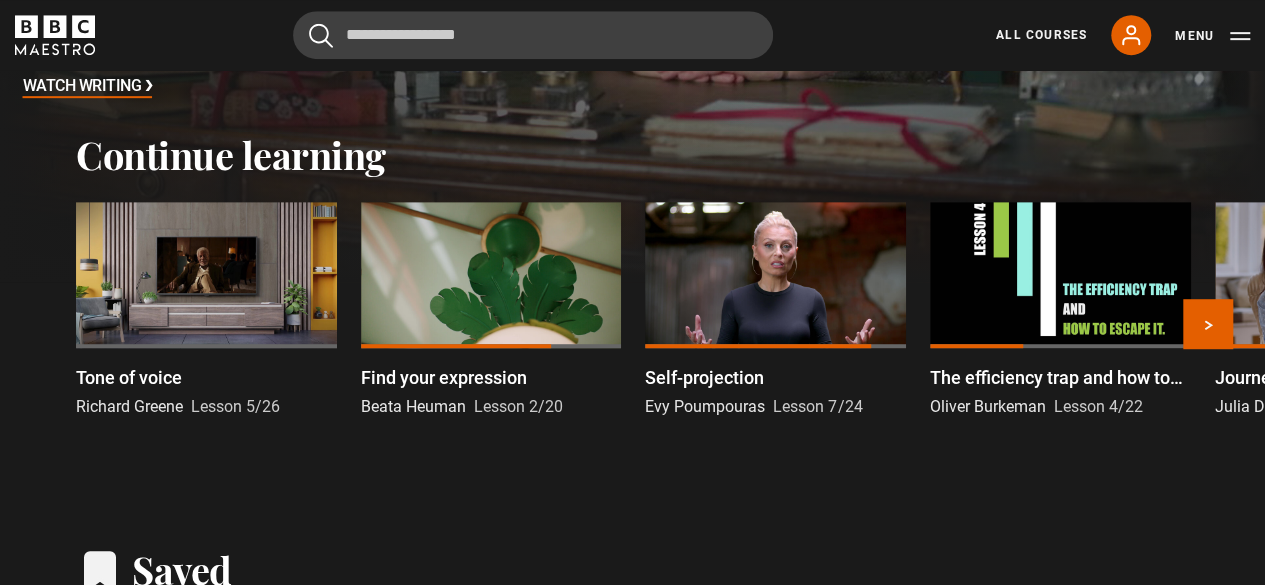 click on "Tone of voice" at bounding box center (129, 377) 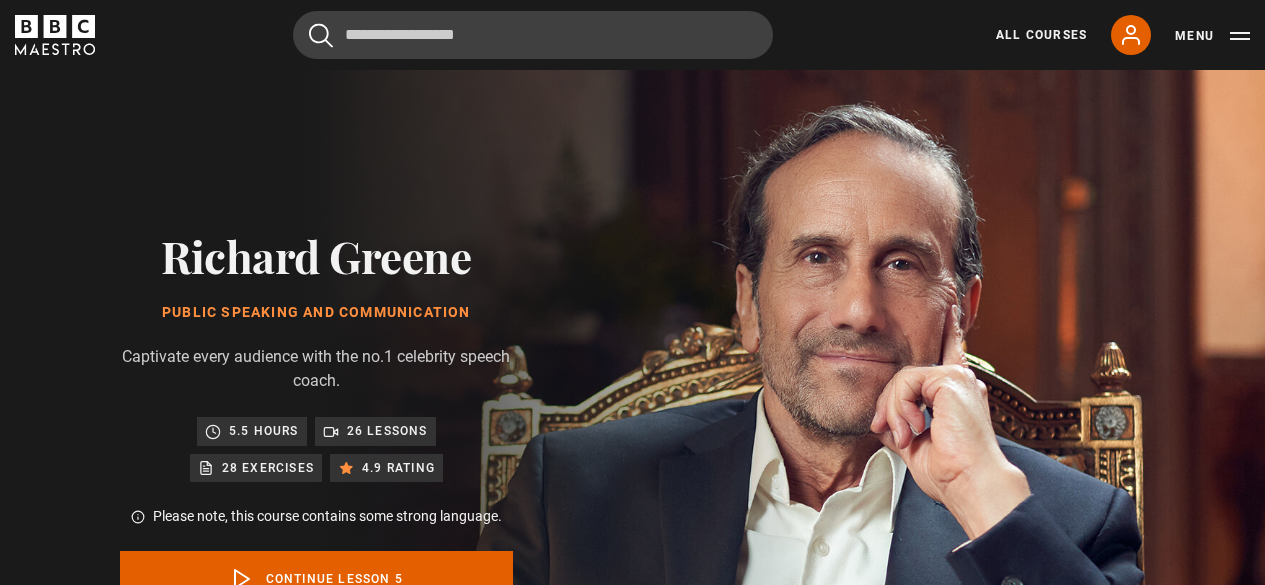 scroll, scrollTop: 848, scrollLeft: 0, axis: vertical 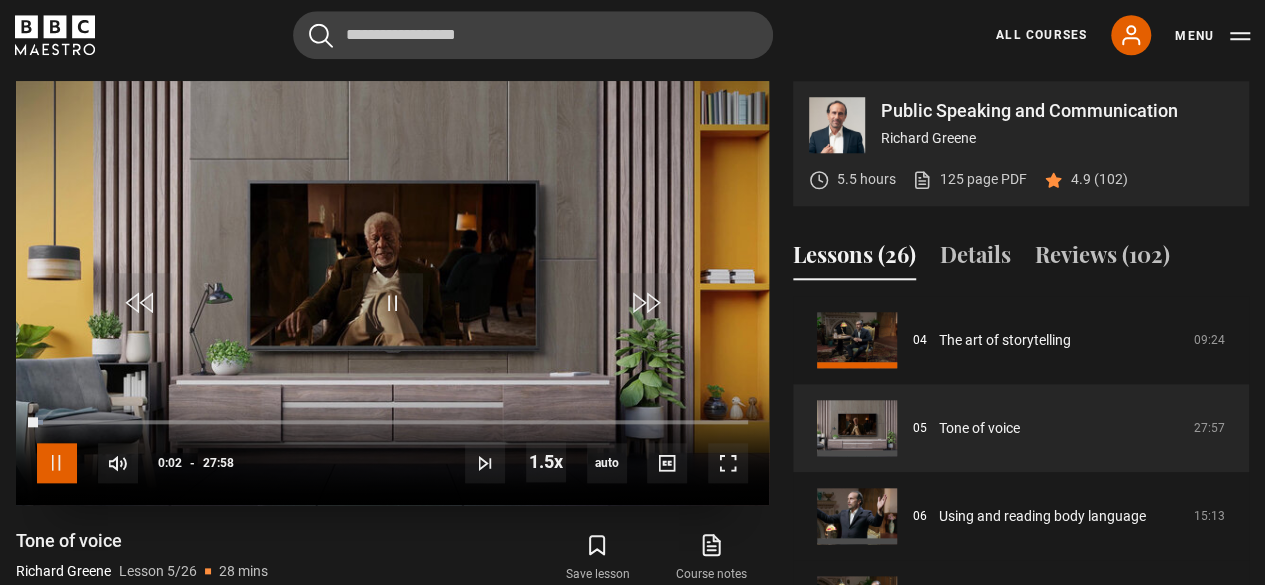 click at bounding box center (57, 463) 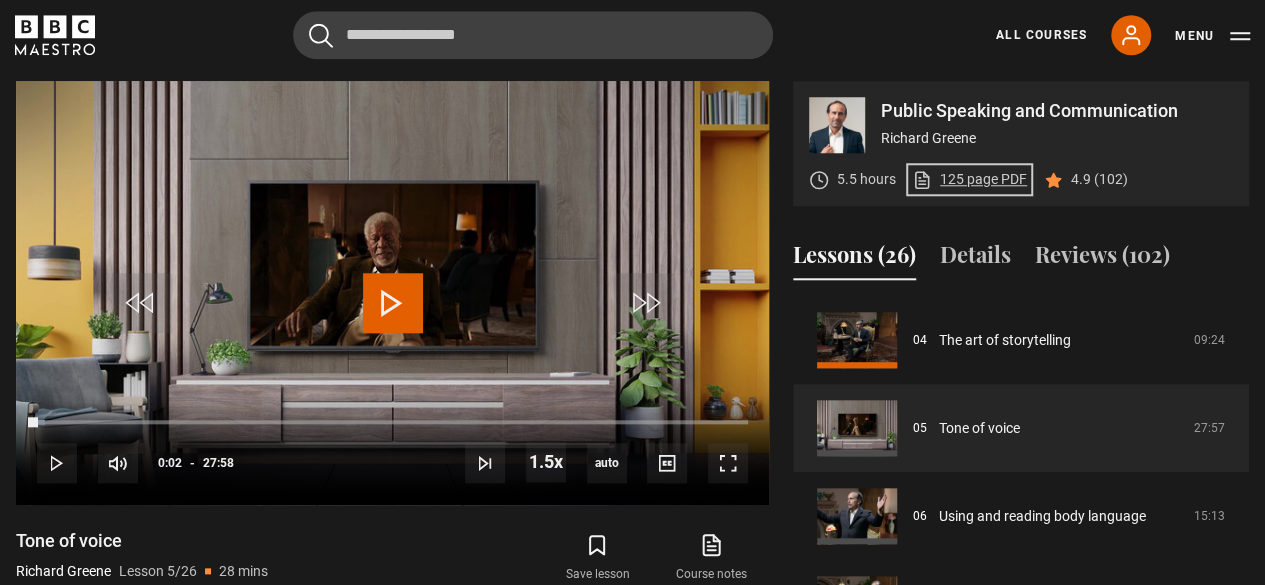 click on "125 page PDF
(opens in new tab)" at bounding box center [969, 179] 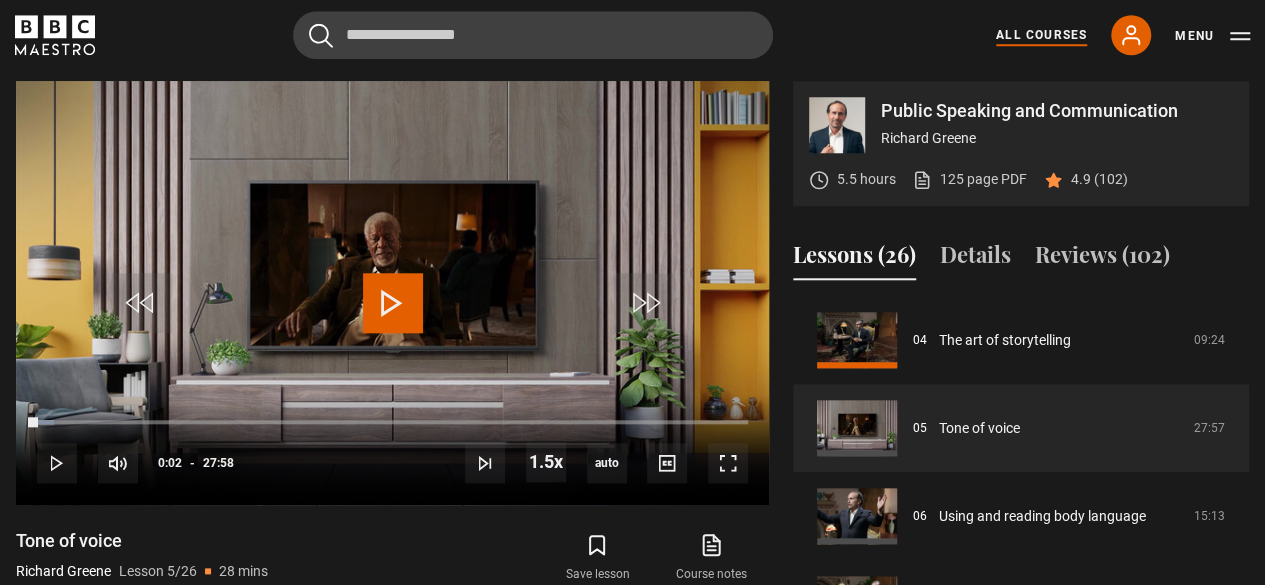 click on "All Courses" at bounding box center (1041, 35) 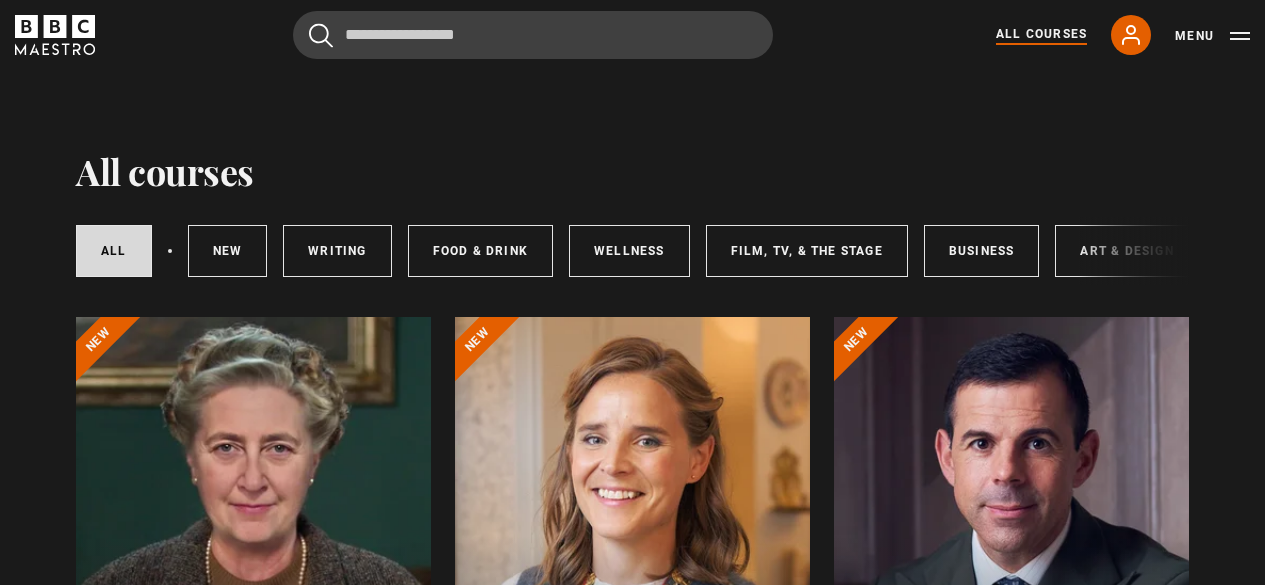 scroll, scrollTop: 300, scrollLeft: 0, axis: vertical 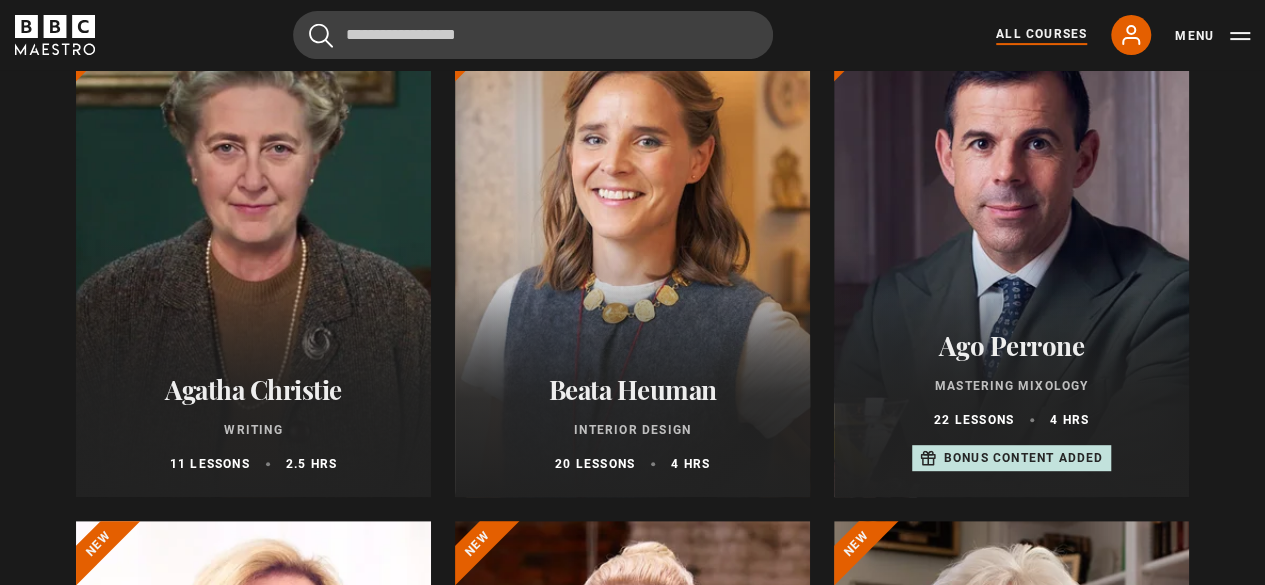 click on "Agatha Christie" at bounding box center [253, 389] 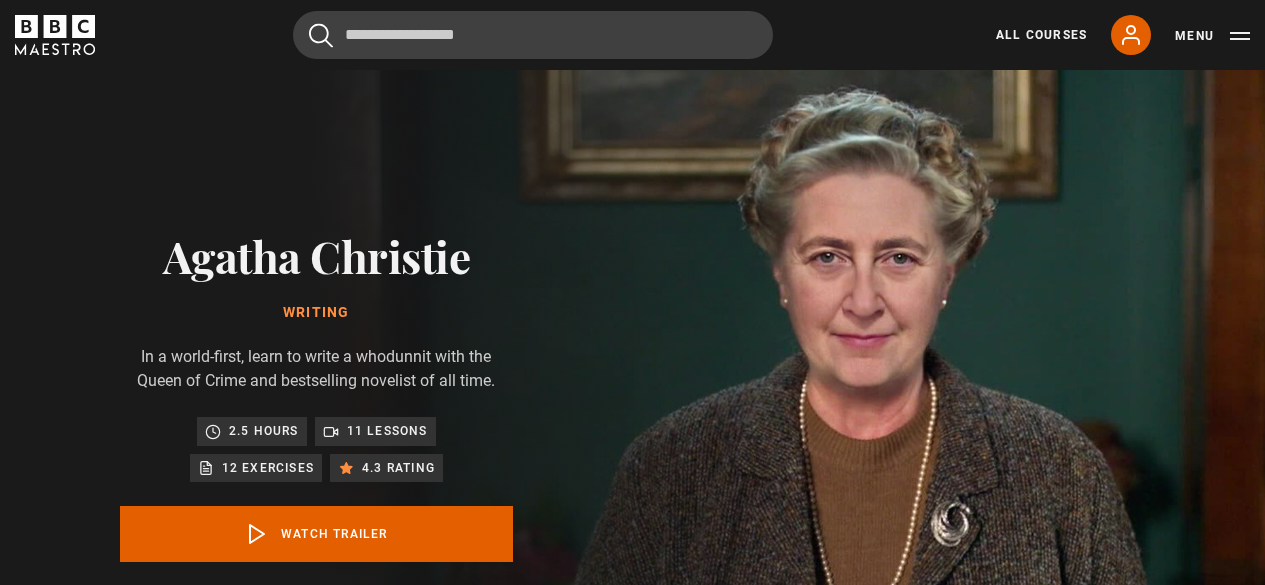 scroll, scrollTop: 0, scrollLeft: 0, axis: both 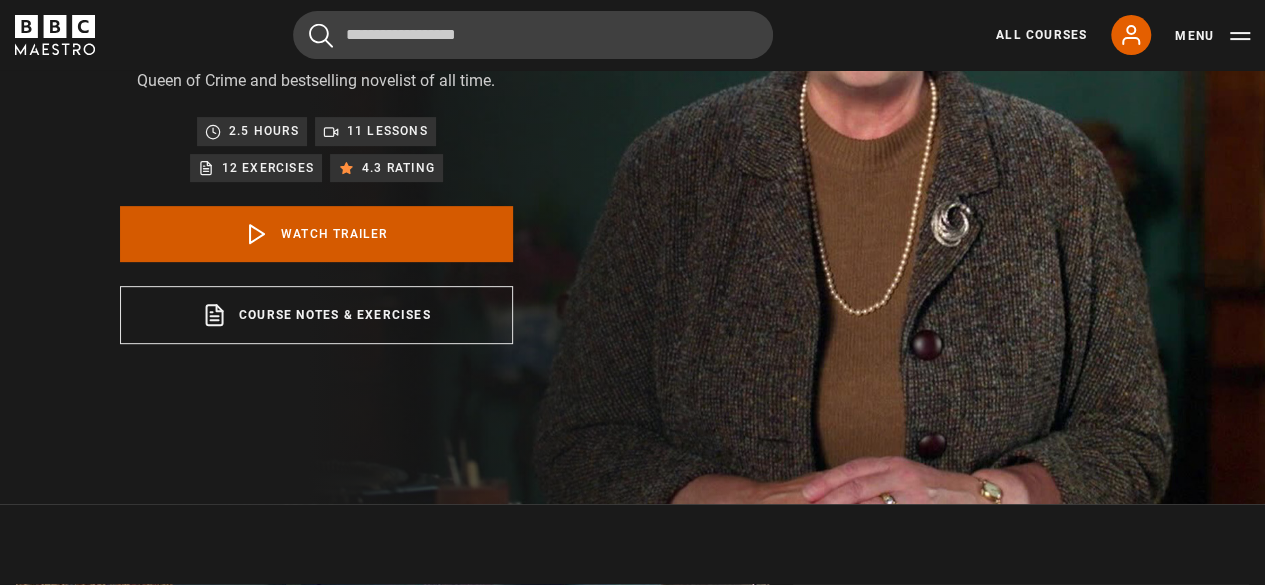 click on "Watch Trailer" at bounding box center [316, 234] 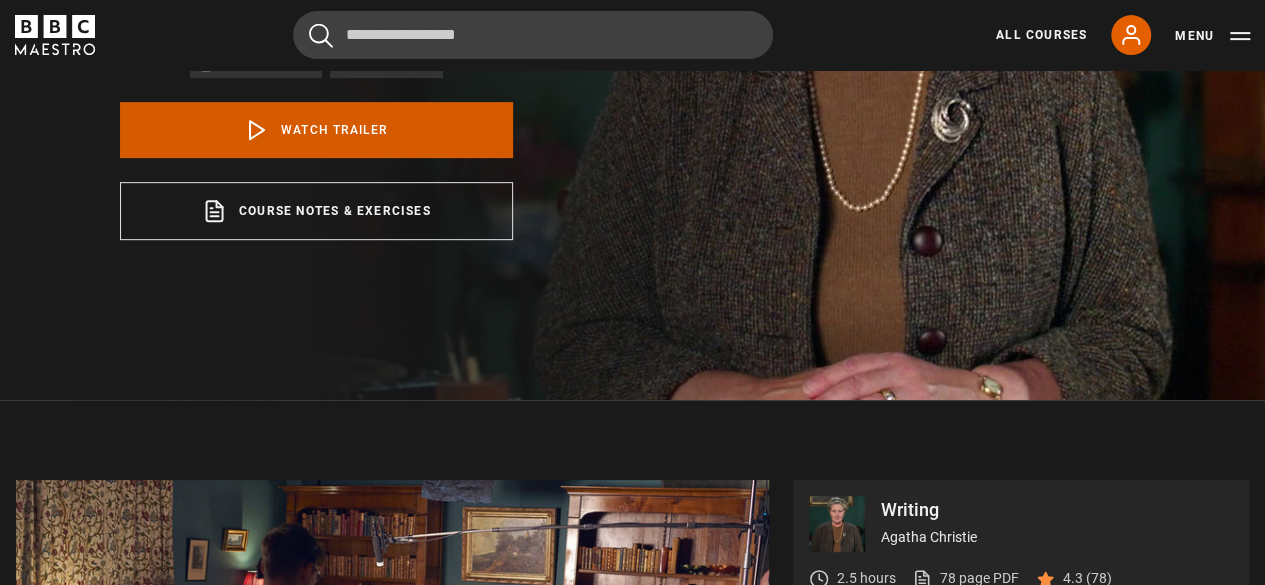 scroll, scrollTop: 403, scrollLeft: 0, axis: vertical 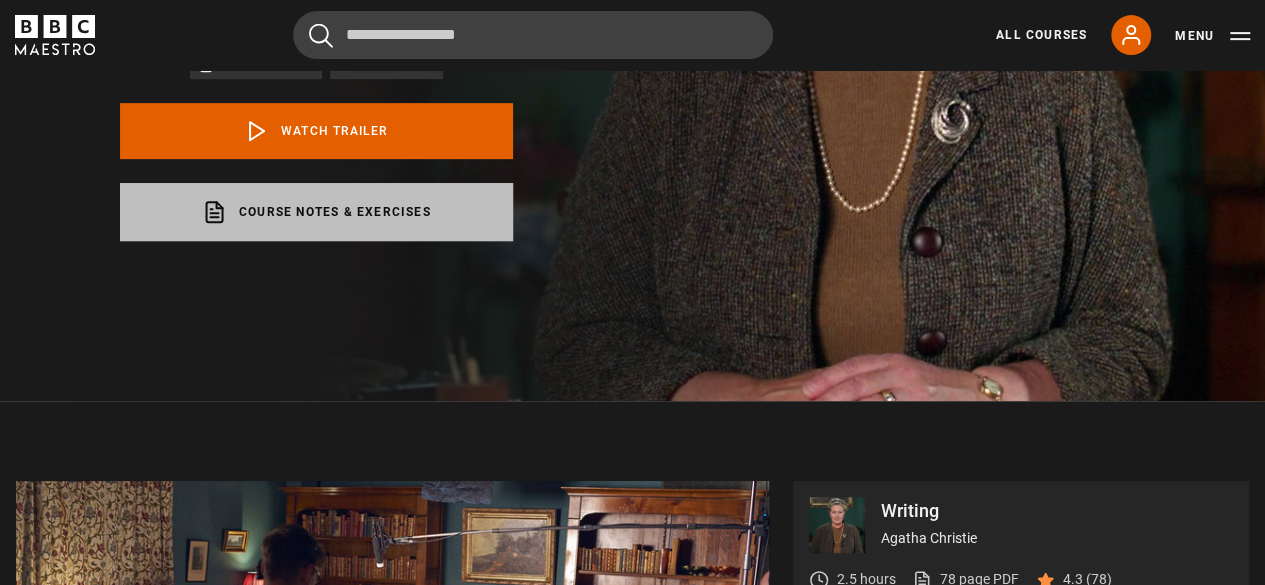 click on "Course notes & exercises
opens in a new tab" at bounding box center (316, 212) 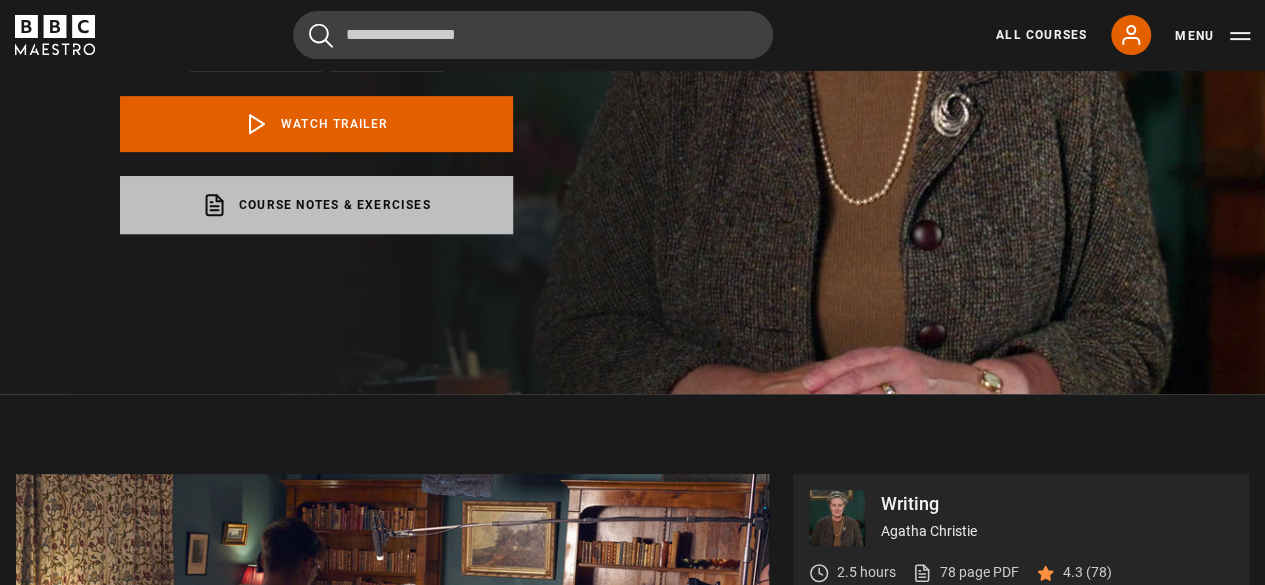 scroll, scrollTop: 803, scrollLeft: 0, axis: vertical 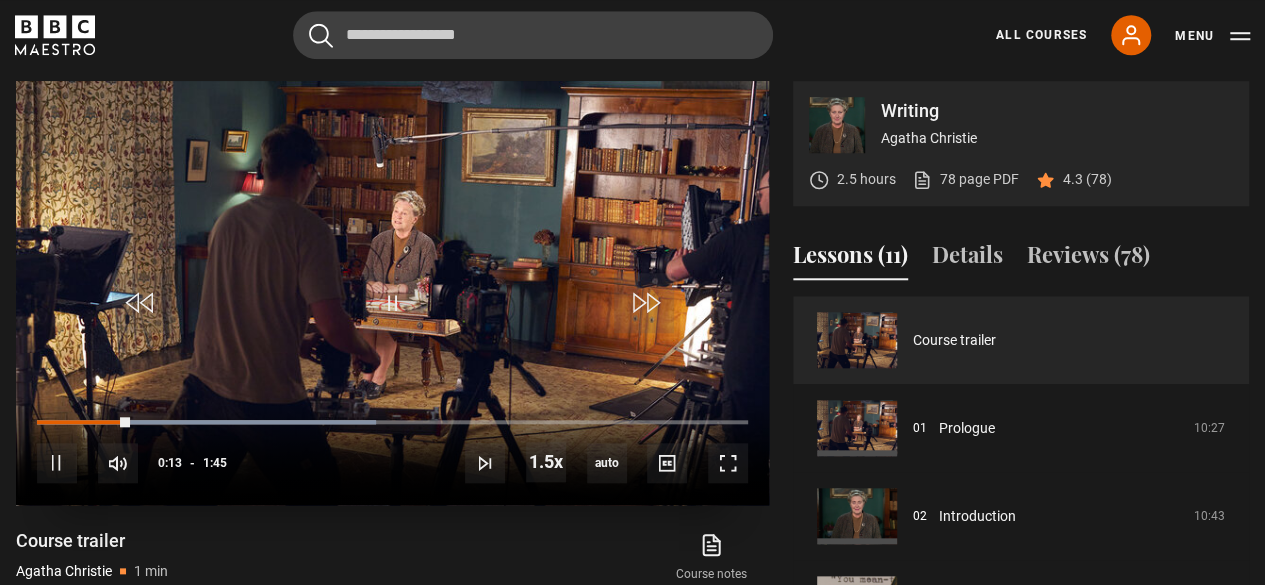 click at bounding box center (392, 293) 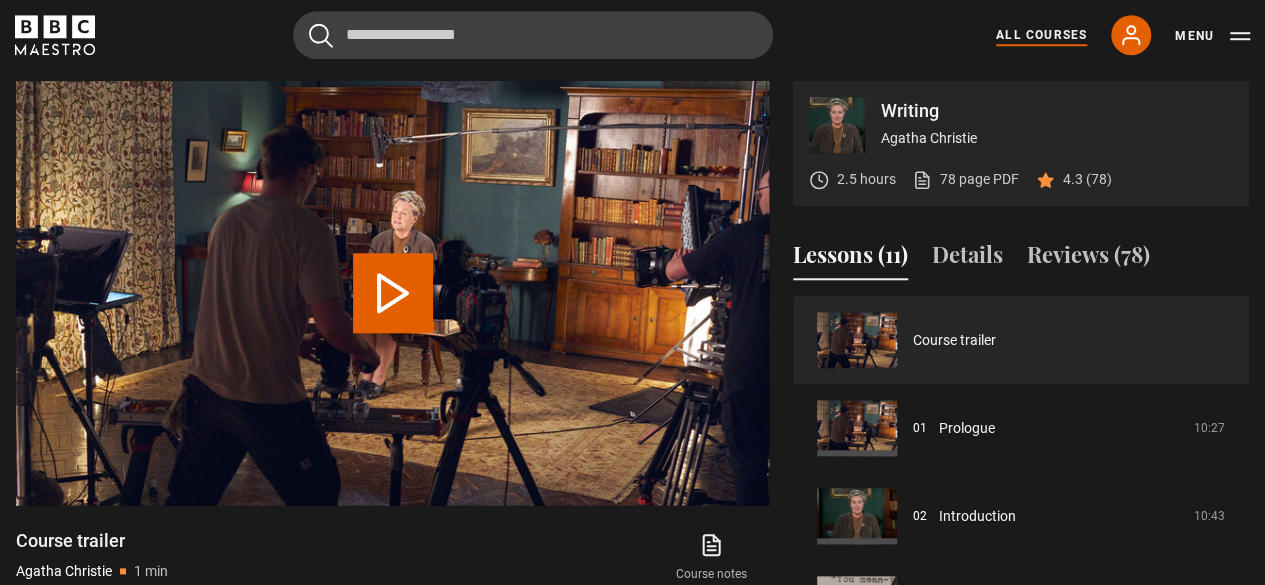 click on "All Courses" at bounding box center (1041, 35) 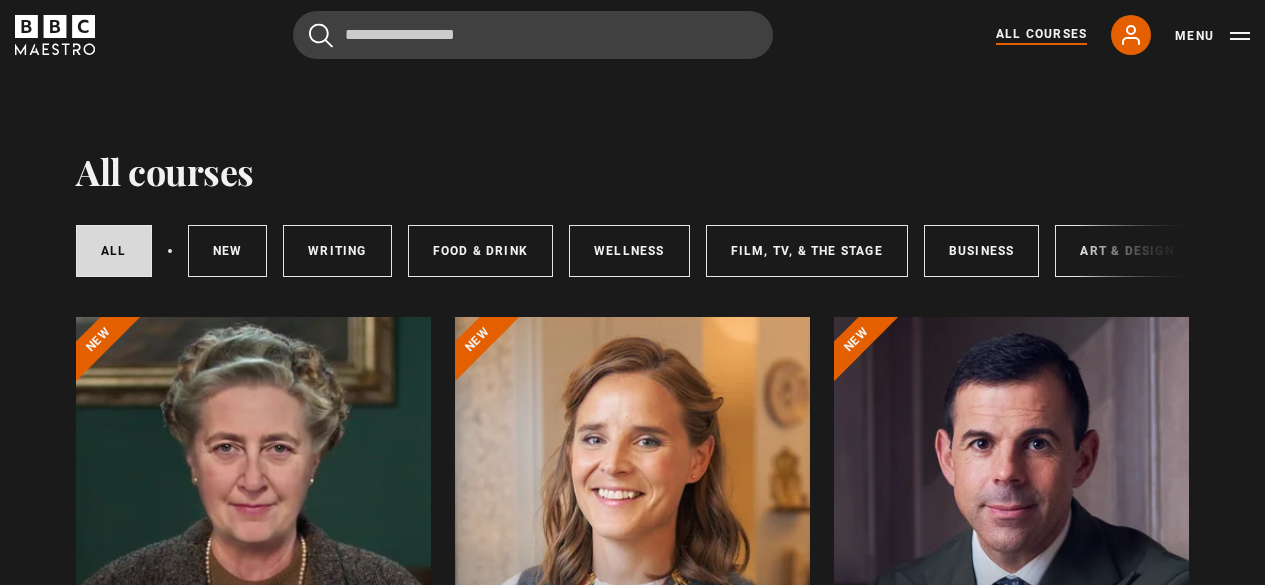 scroll, scrollTop: 300, scrollLeft: 0, axis: vertical 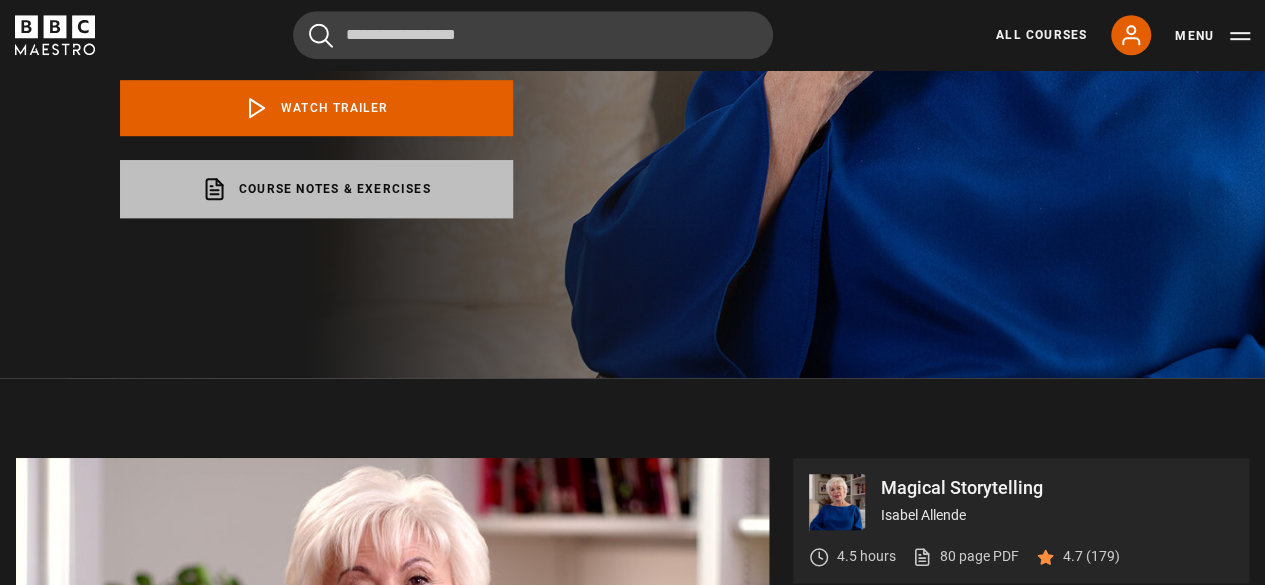 click on "Course notes & exercises
opens in a new tab" at bounding box center [316, 189] 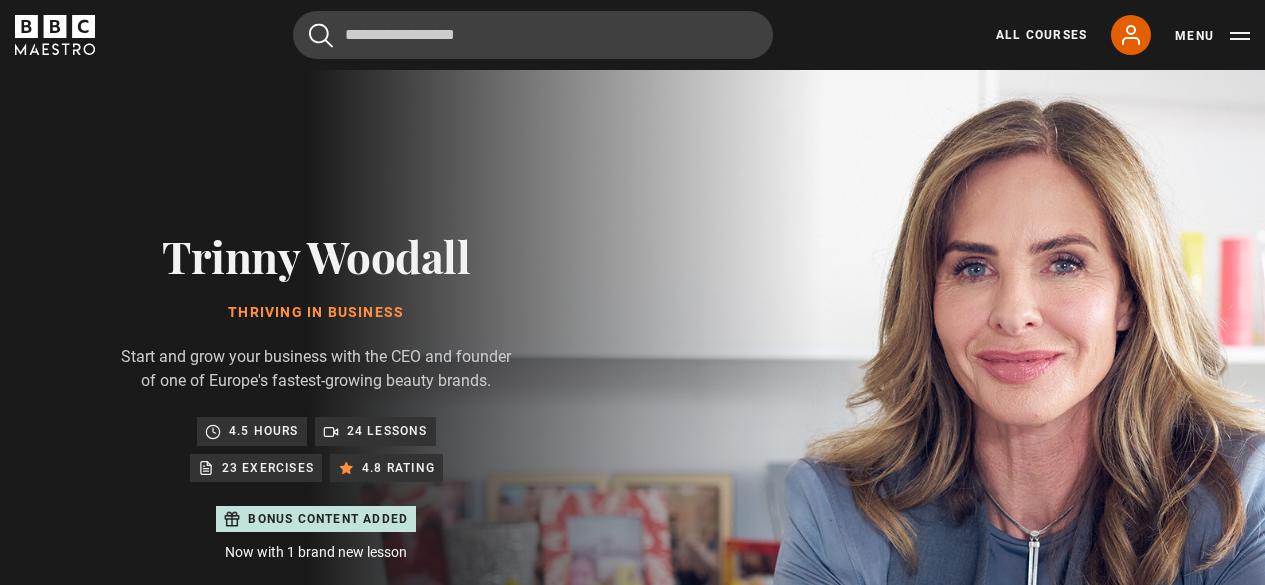 scroll, scrollTop: 0, scrollLeft: 0, axis: both 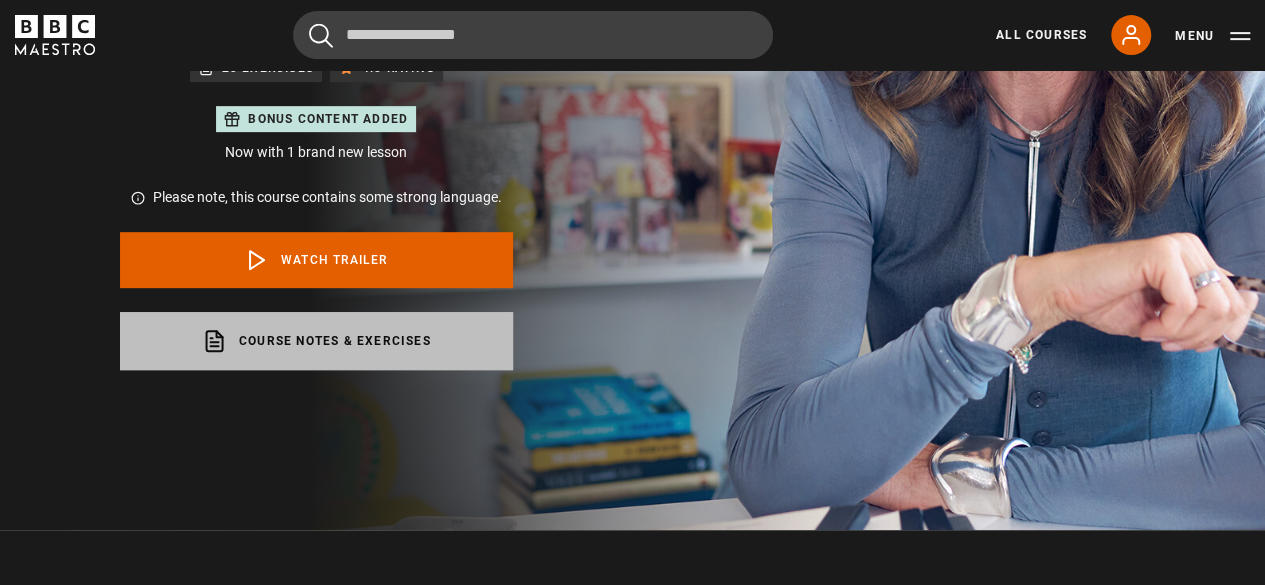 click on "Course notes & exercises
opens in a new tab" at bounding box center (316, 341) 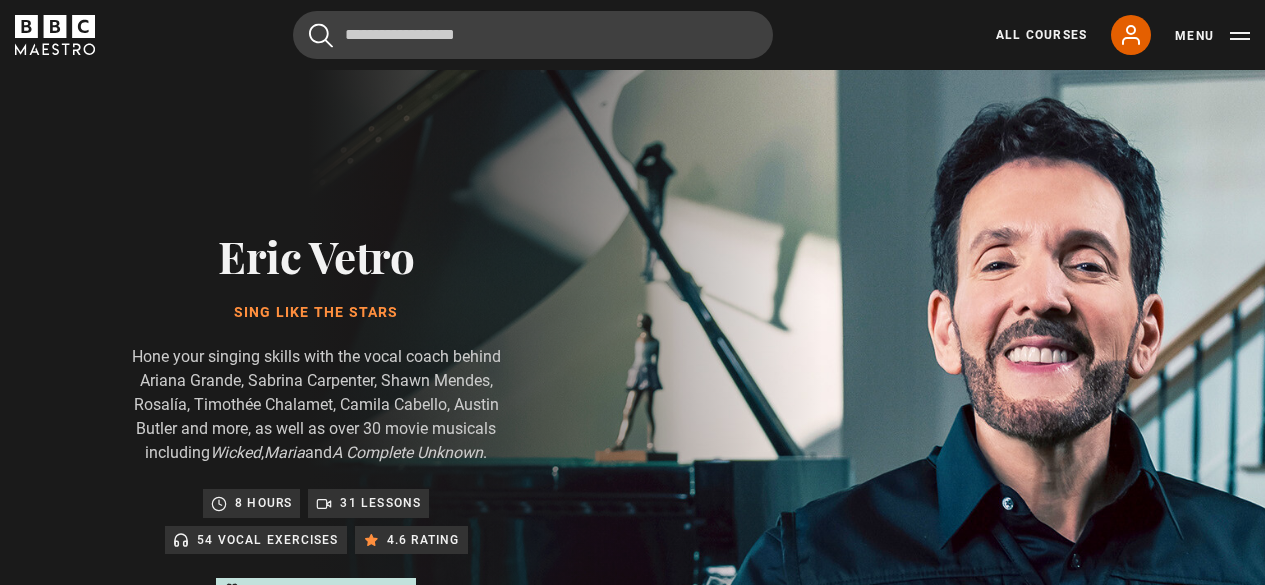 scroll, scrollTop: 0, scrollLeft: 0, axis: both 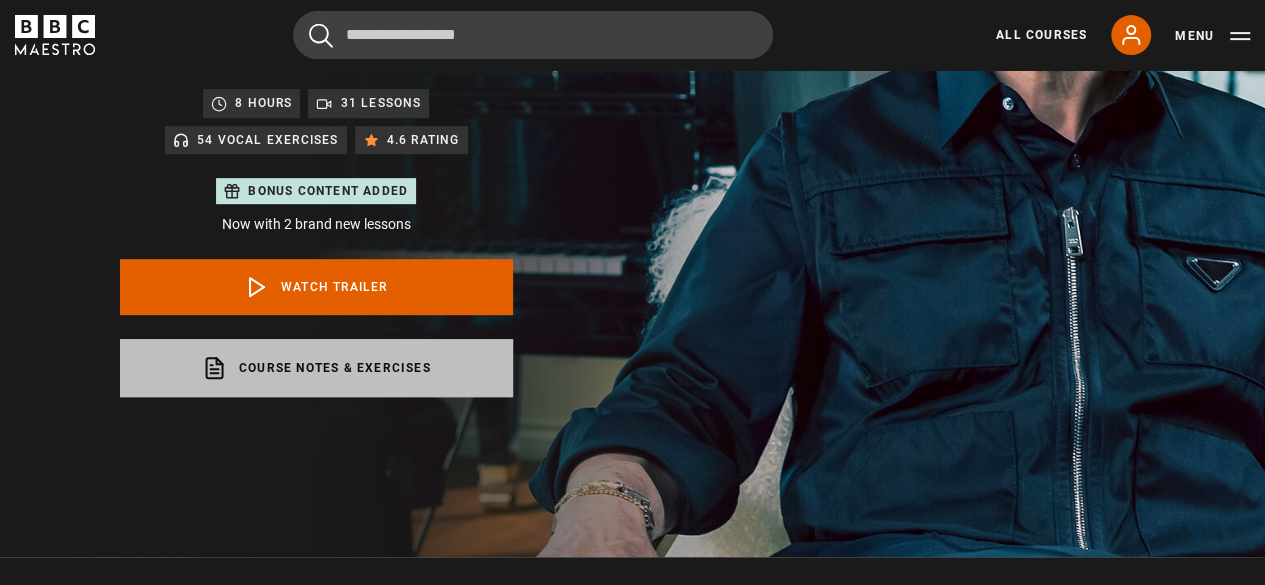 click on "Course notes & exercises
opens in a new tab" at bounding box center [316, 368] 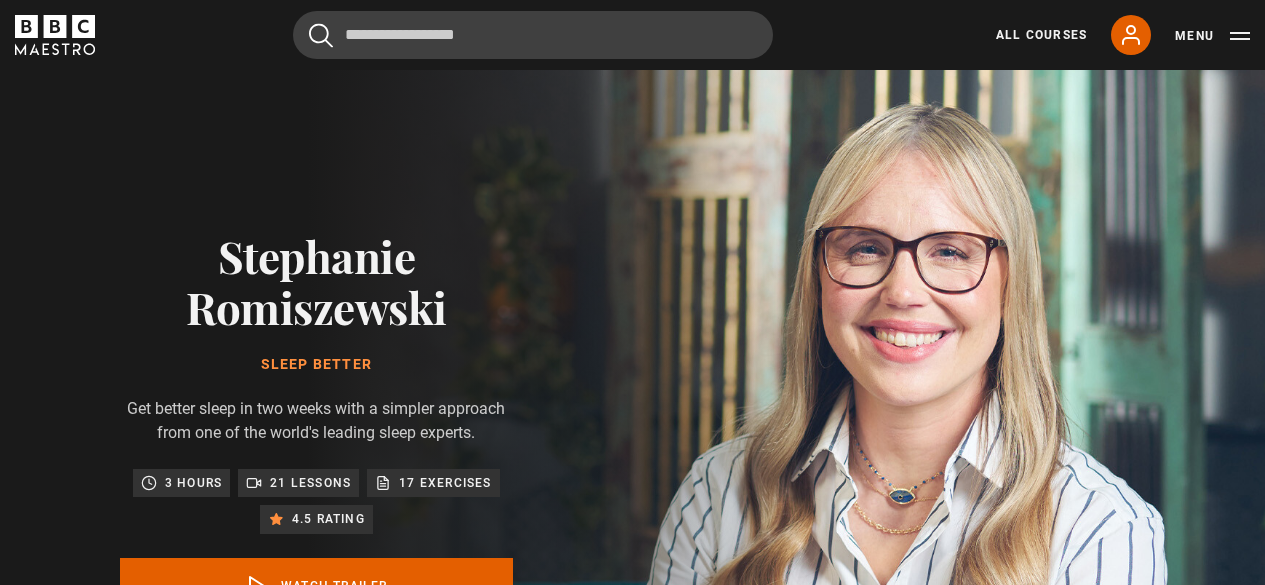 scroll, scrollTop: 0, scrollLeft: 0, axis: both 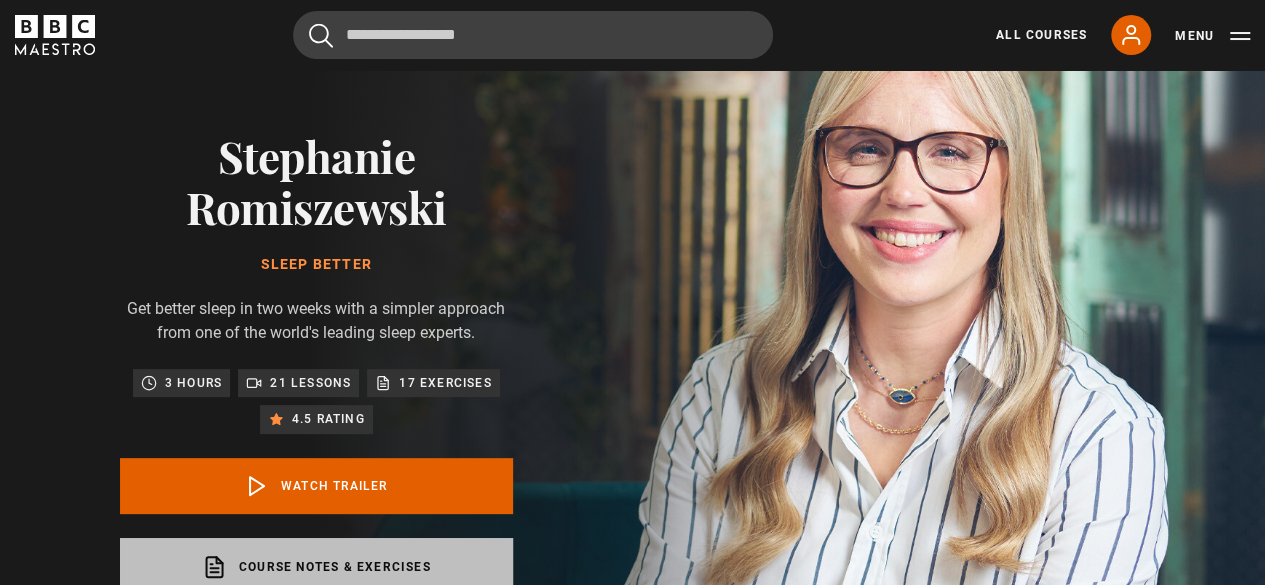 click on "Course notes & exercises
opens in a new tab" at bounding box center [316, 567] 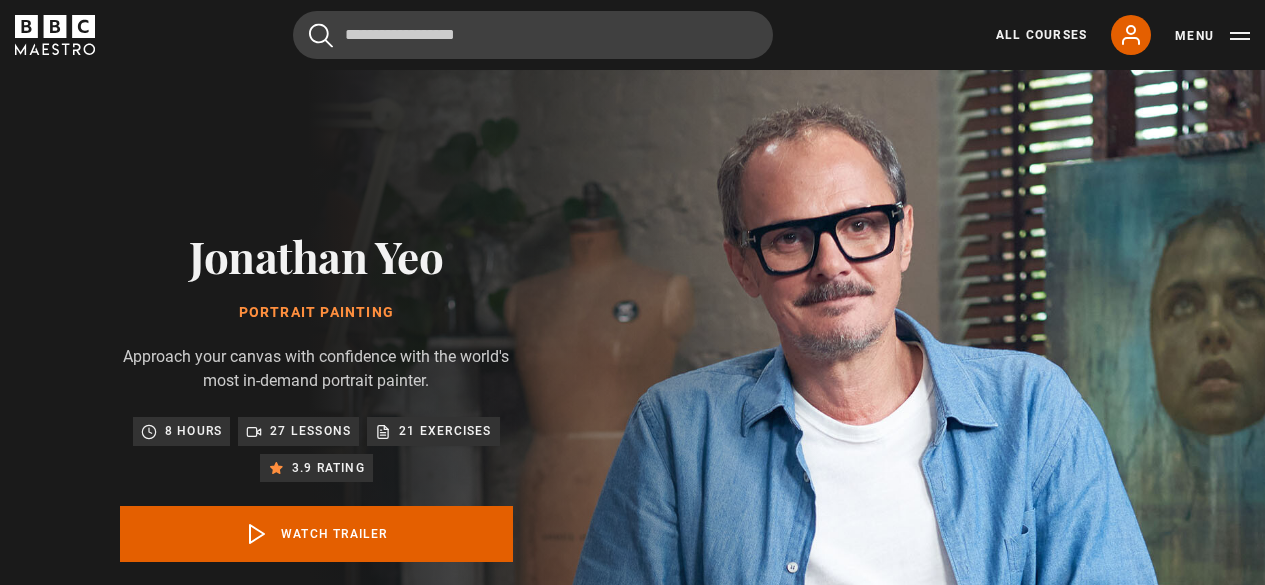 scroll, scrollTop: 0, scrollLeft: 0, axis: both 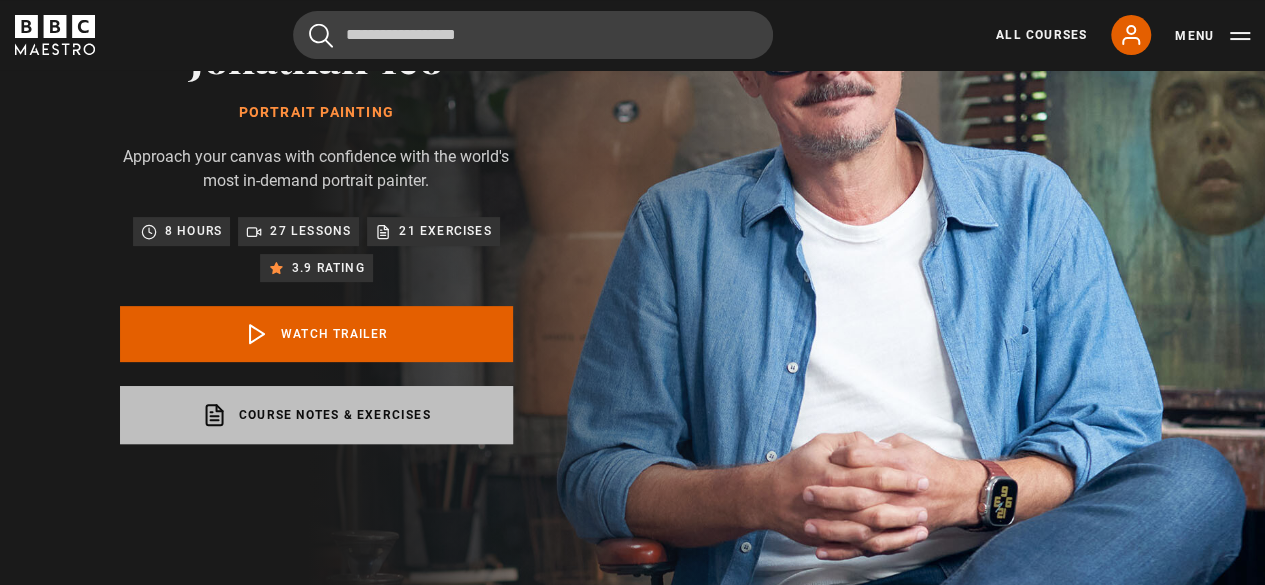 click on "Course notes & exercises
opens in a new tab" at bounding box center [316, 415] 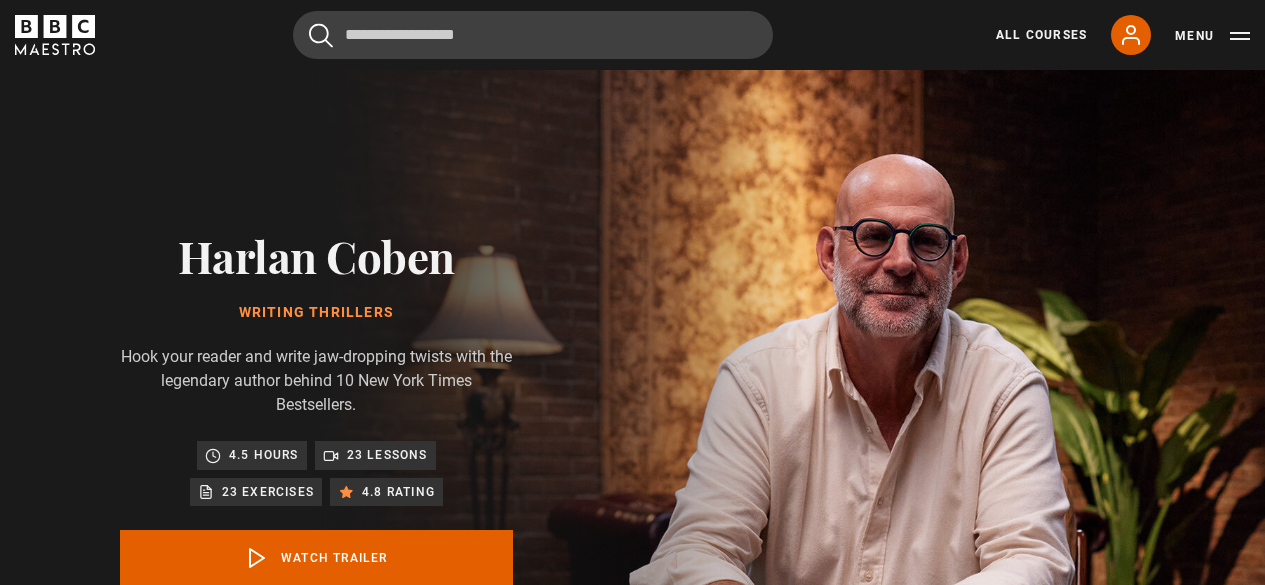scroll, scrollTop: 0, scrollLeft: 0, axis: both 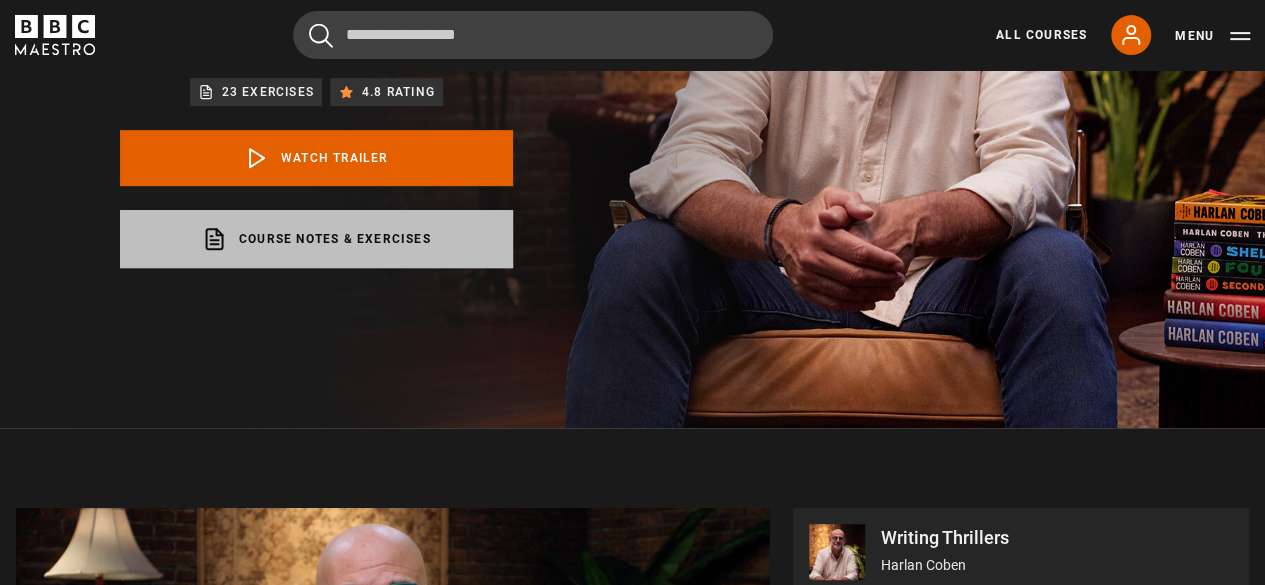 click on "Course notes & exercises
opens in a new tab" at bounding box center [316, 239] 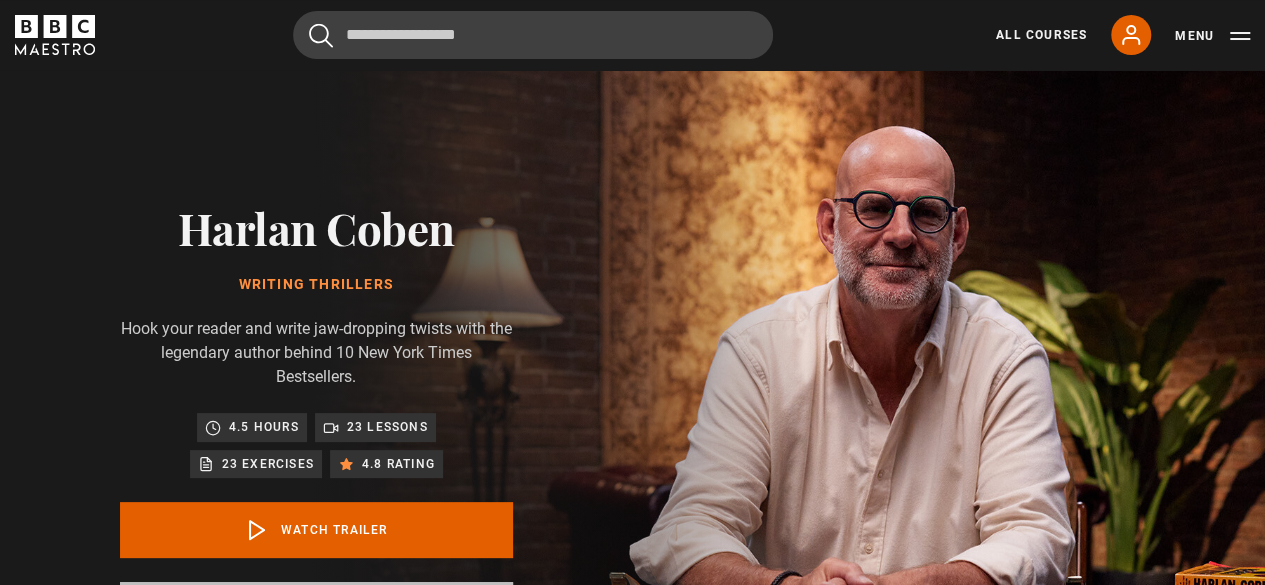 scroll, scrollTop: 0, scrollLeft: 0, axis: both 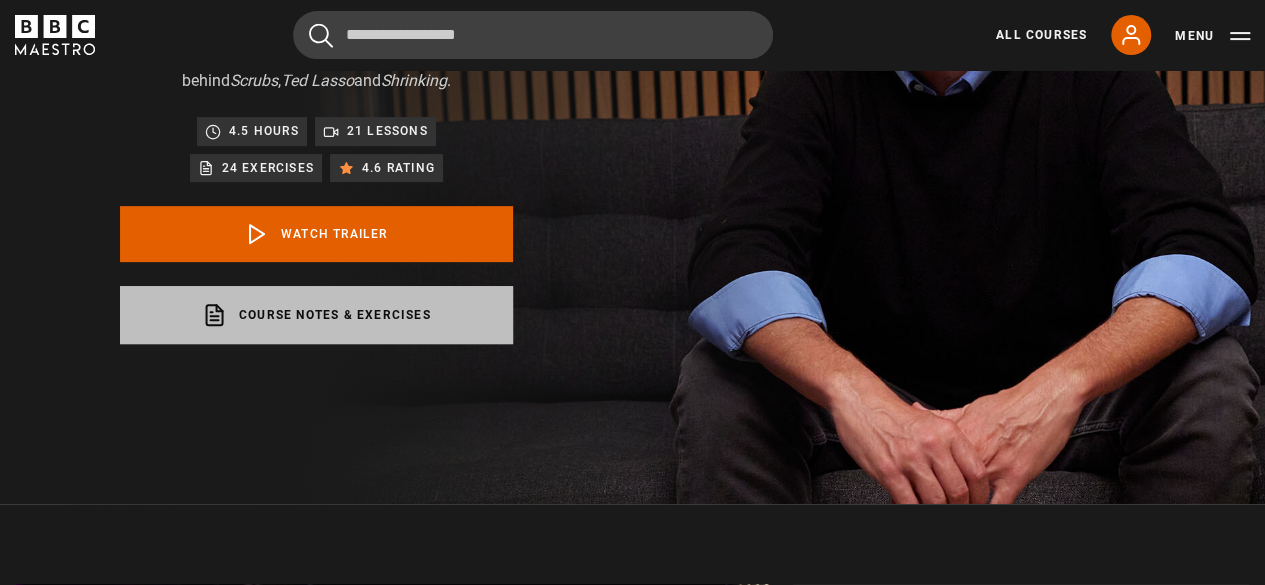 click on "Course notes & exercises
opens in a new tab" at bounding box center (316, 315) 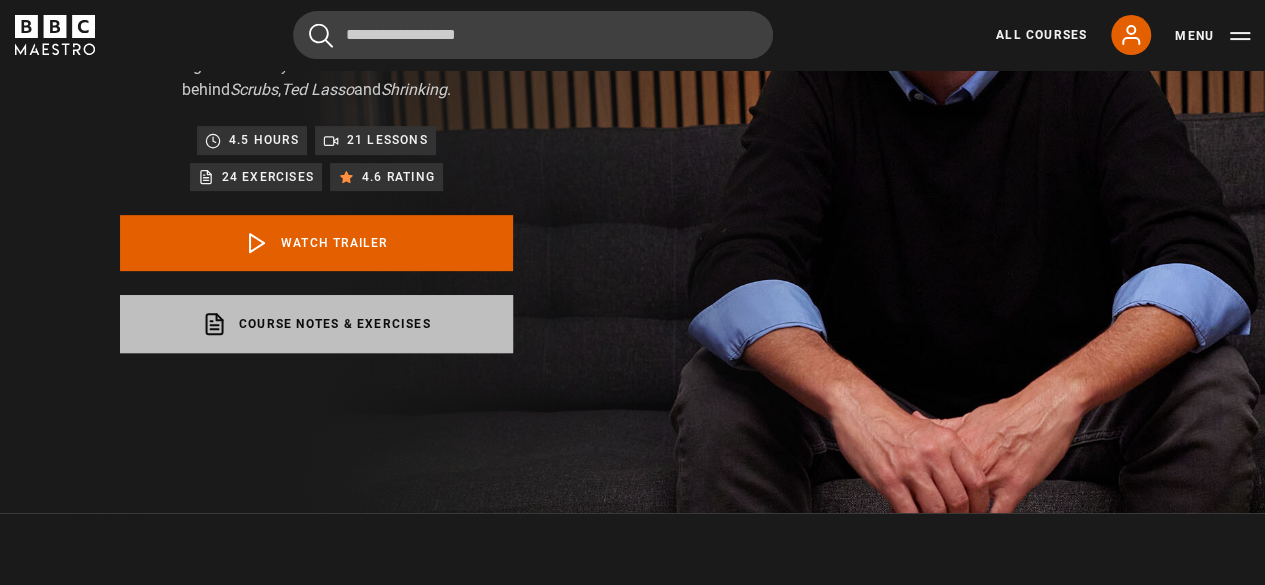 scroll, scrollTop: 0, scrollLeft: 0, axis: both 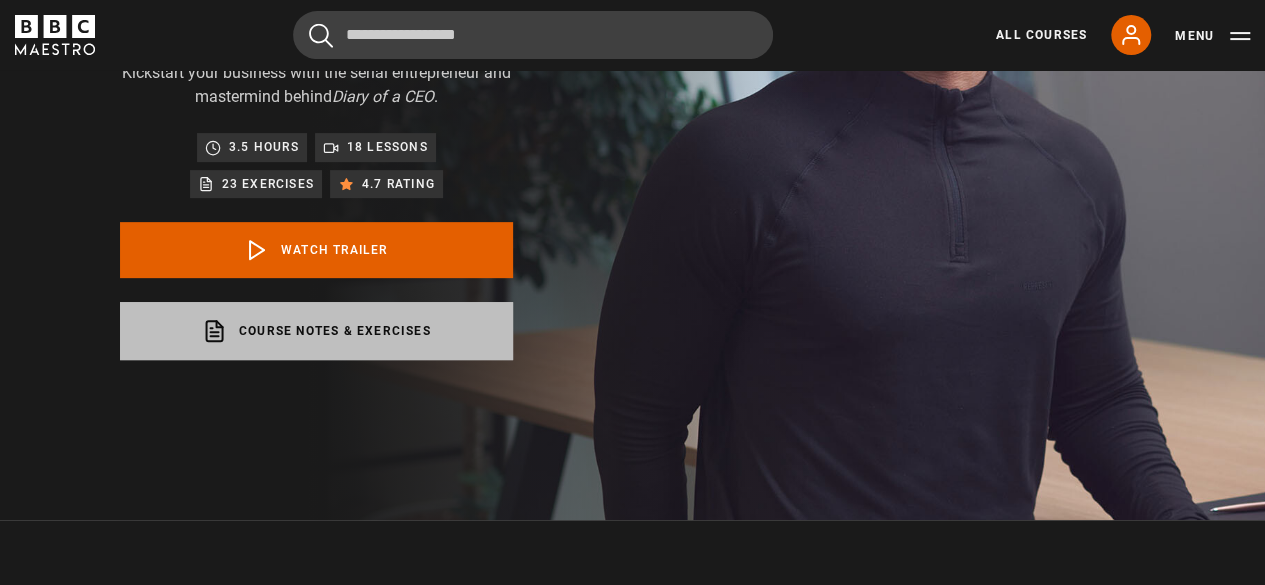 click on "Course notes & exercises
opens in a new tab" at bounding box center [316, 331] 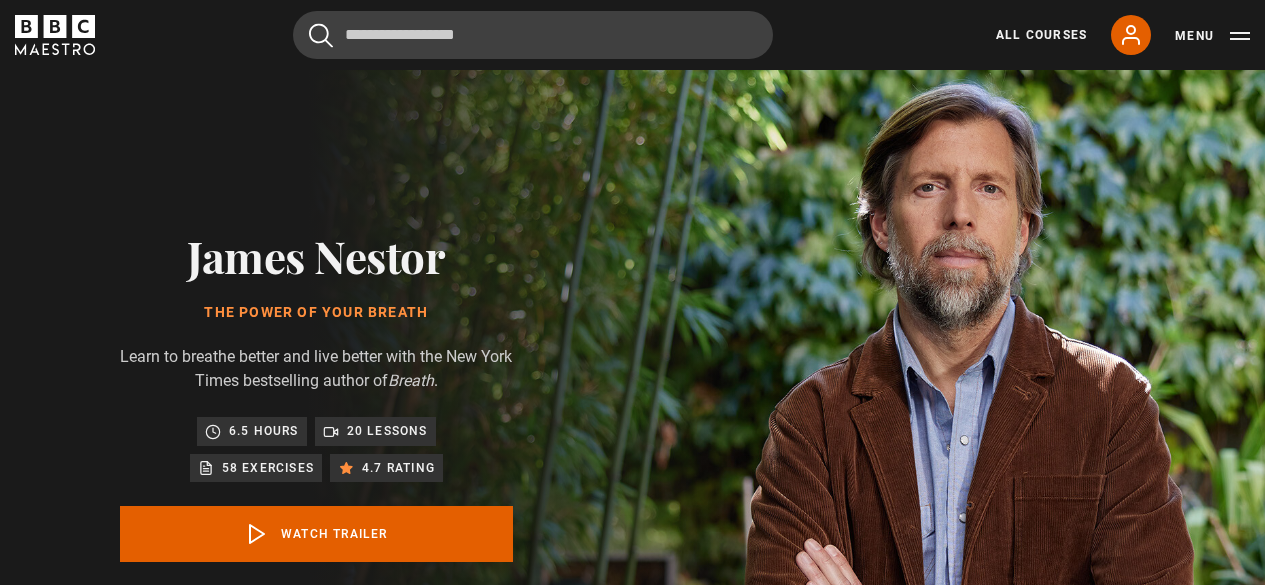 scroll, scrollTop: 0, scrollLeft: 0, axis: both 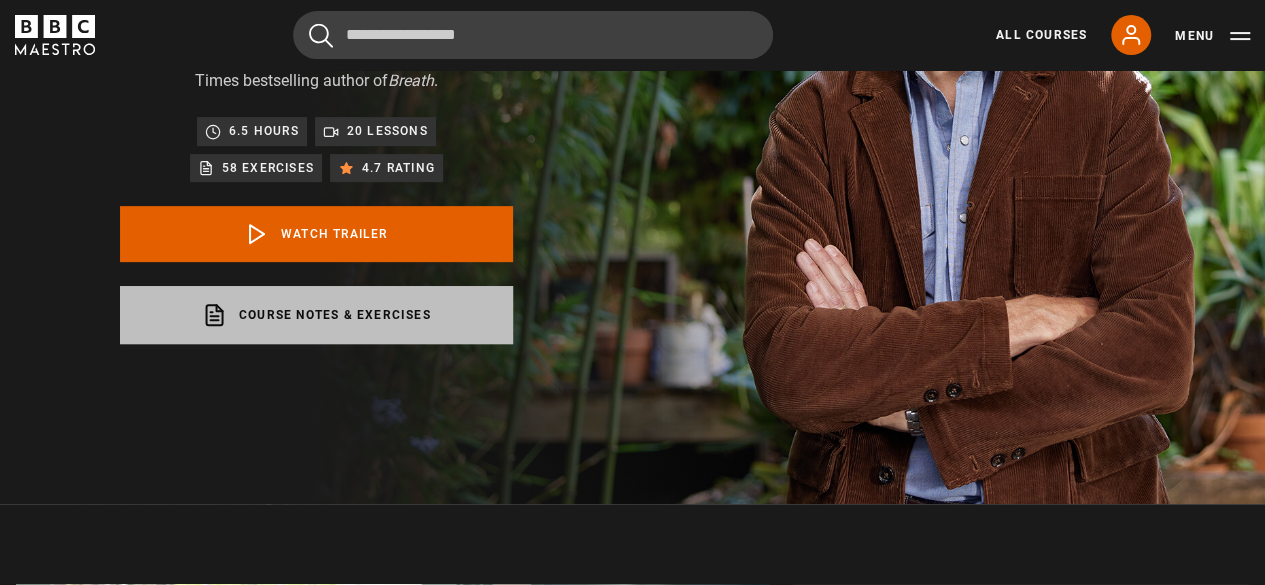 click on "Course notes & exercises
opens in a new tab" at bounding box center (316, 315) 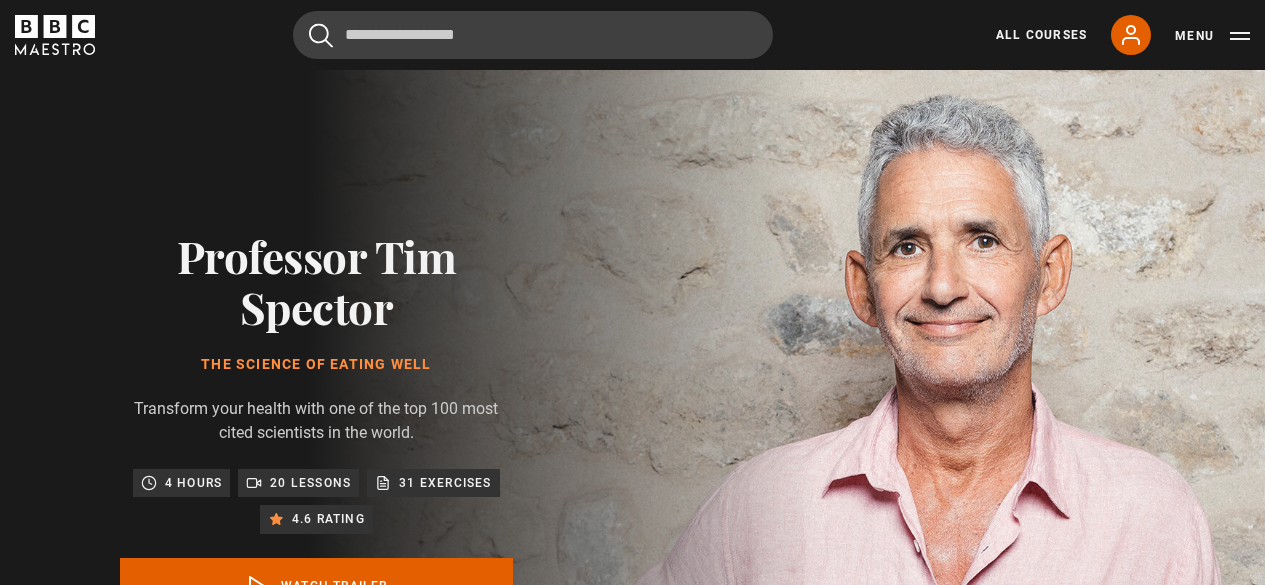 scroll, scrollTop: 0, scrollLeft: 0, axis: both 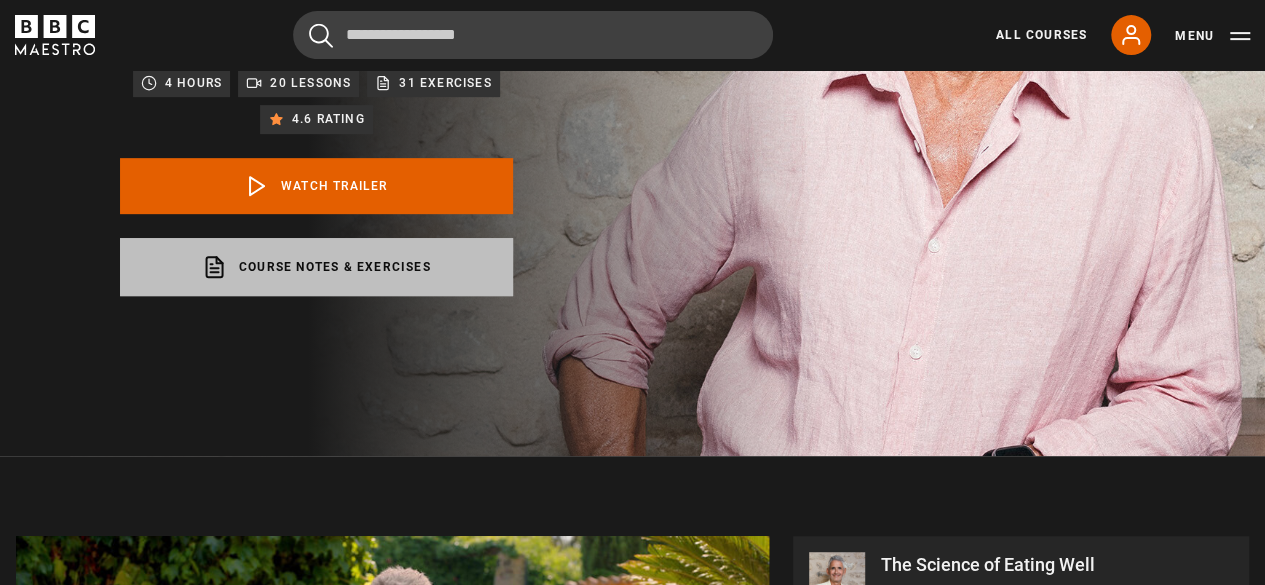 click on "Course notes & exercises
opens in a new tab" at bounding box center (316, 267) 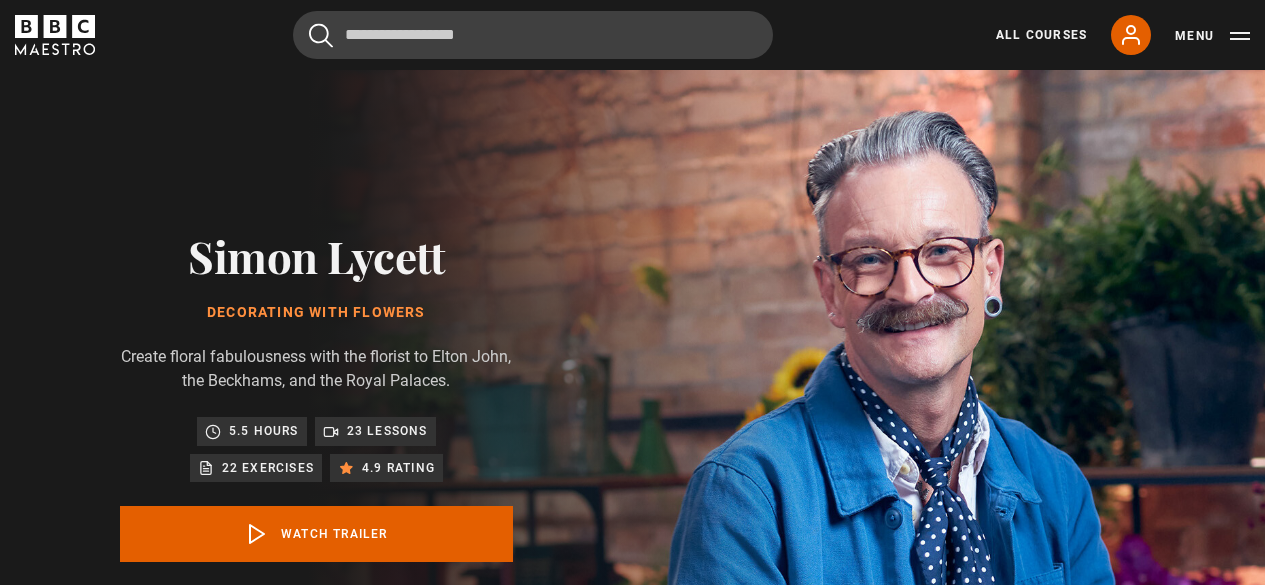 scroll, scrollTop: 0, scrollLeft: 0, axis: both 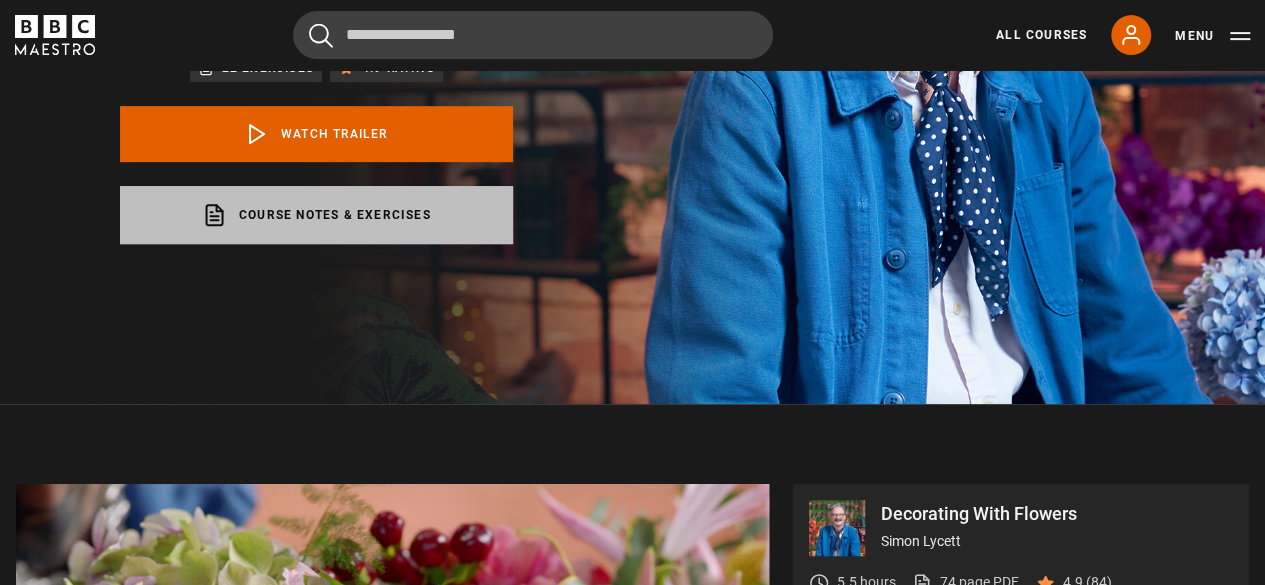 click on "Course notes & exercises
opens in a new tab" at bounding box center (316, 215) 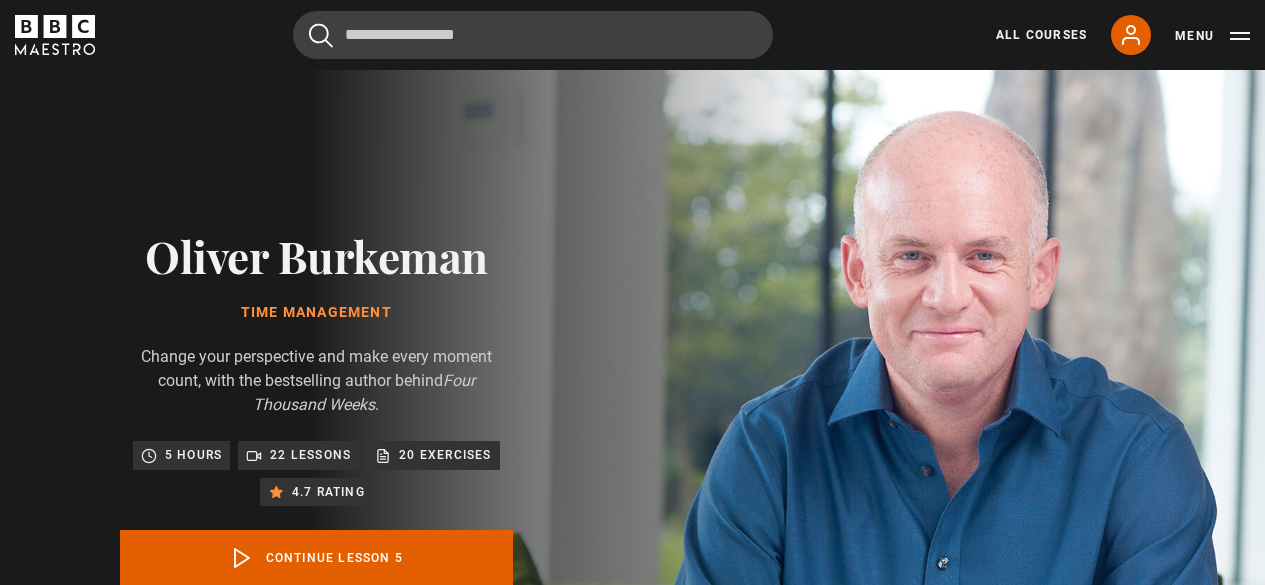scroll, scrollTop: 803, scrollLeft: 0, axis: vertical 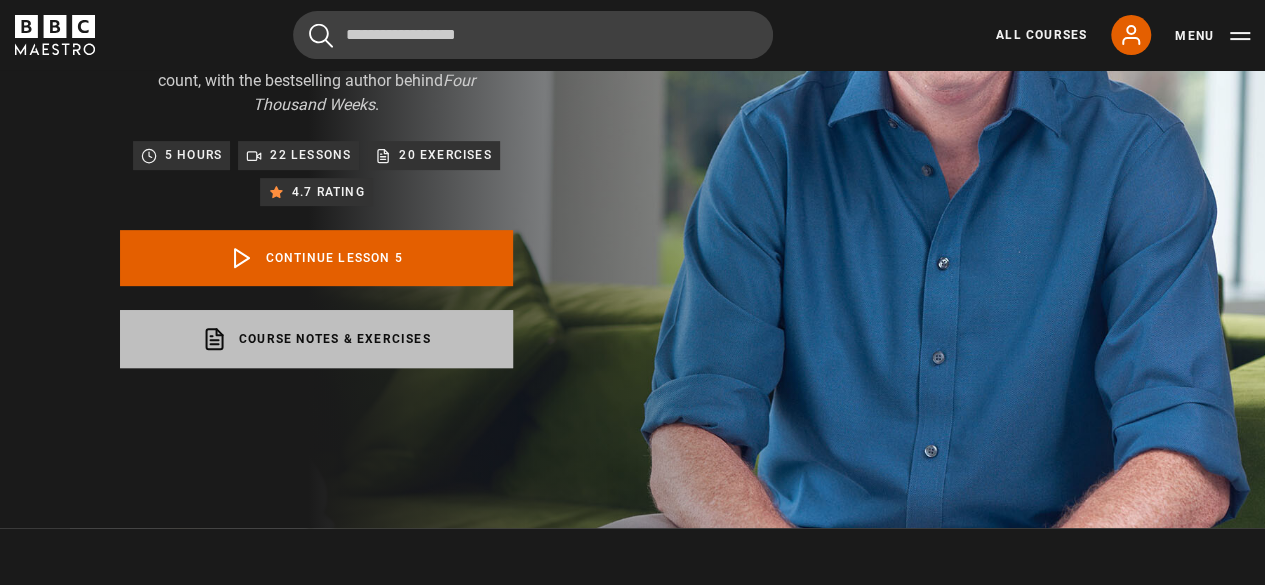 click on "Course notes & exercises
opens in a new tab" at bounding box center (316, 339) 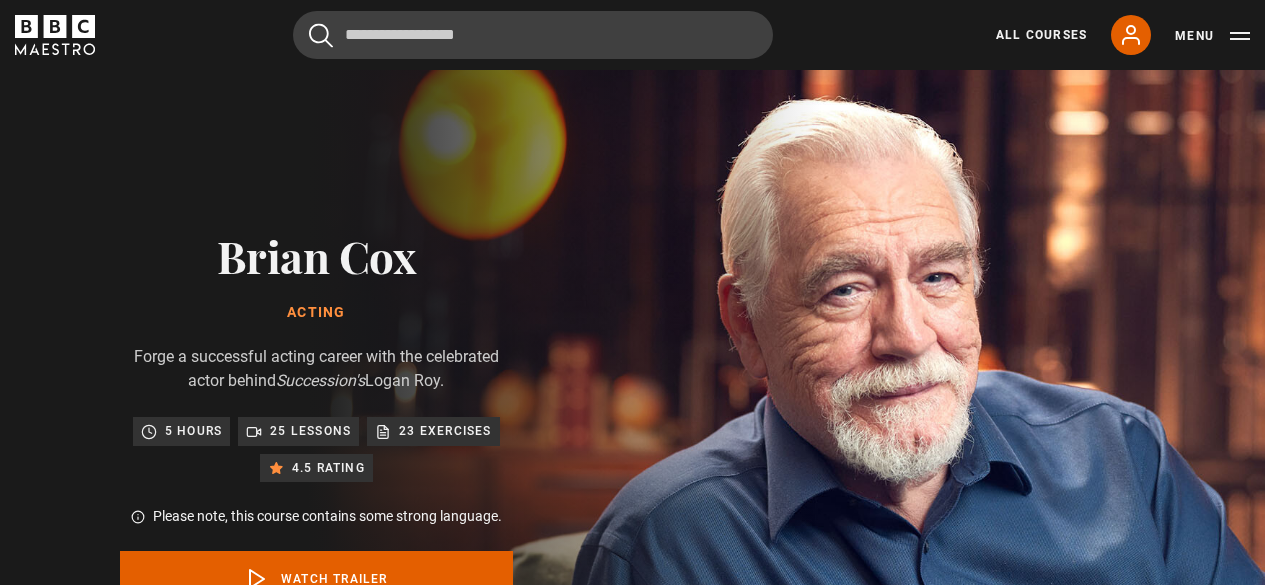 scroll, scrollTop: 0, scrollLeft: 0, axis: both 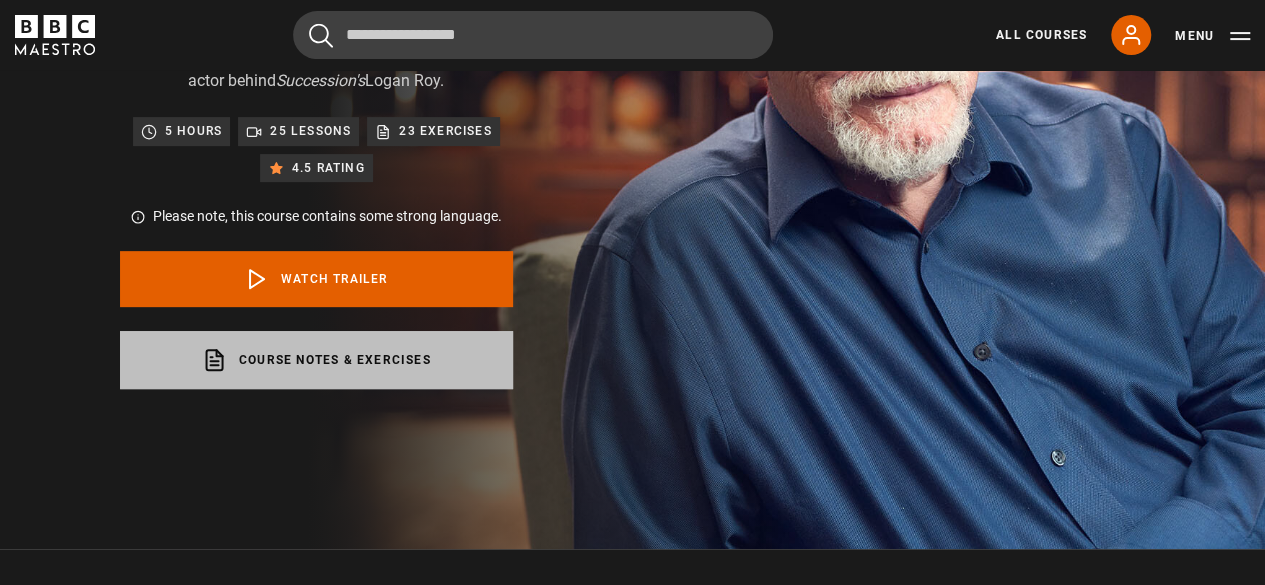 click on "Course notes & exercises
opens in a new tab" at bounding box center [316, 360] 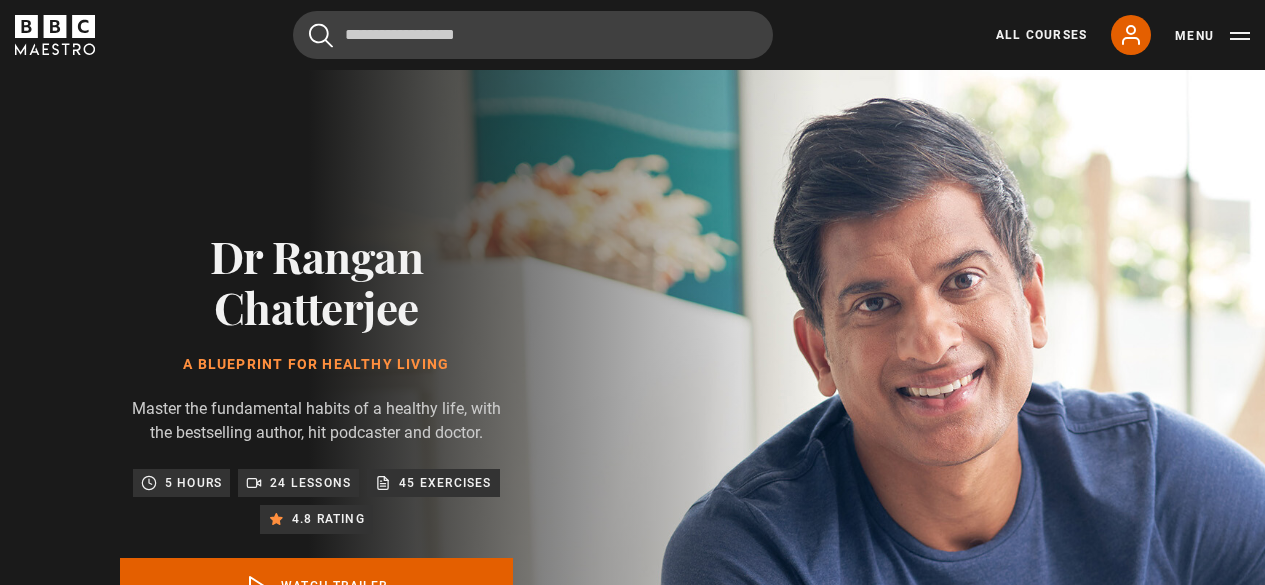 scroll, scrollTop: 0, scrollLeft: 0, axis: both 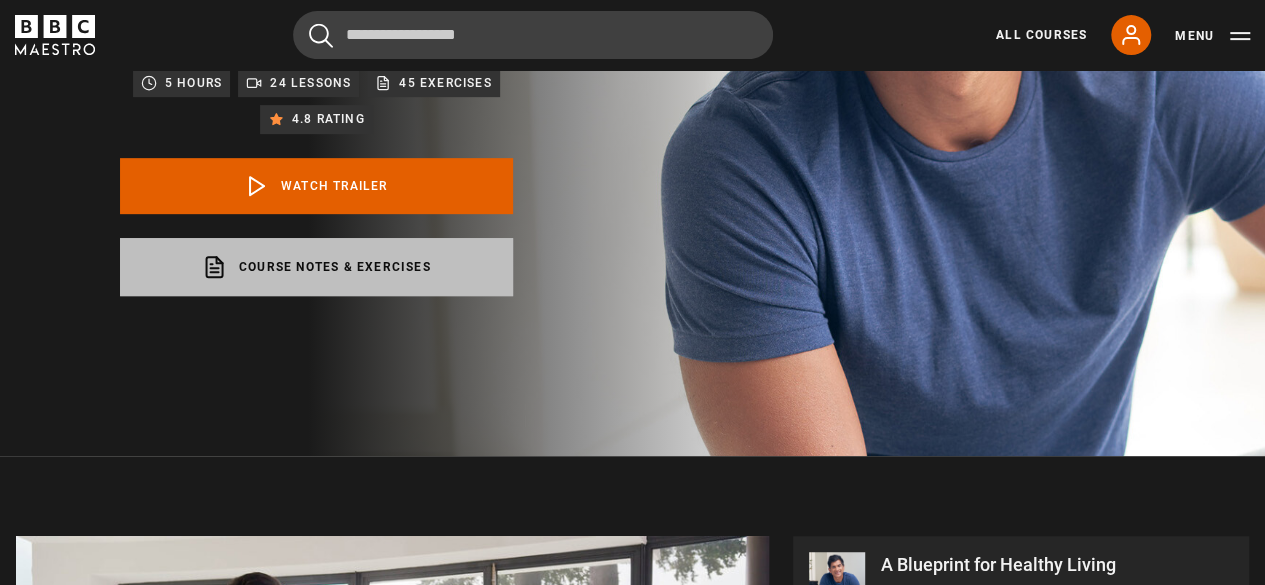 click on "Course notes & exercises
opens in a new tab" at bounding box center (316, 267) 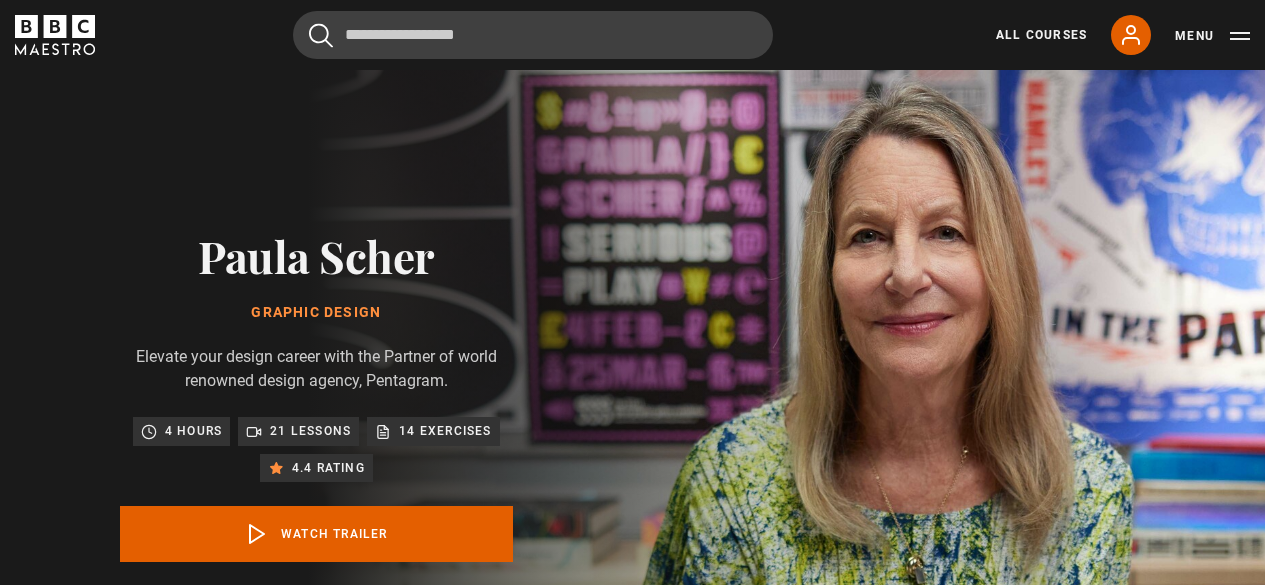 scroll, scrollTop: 0, scrollLeft: 0, axis: both 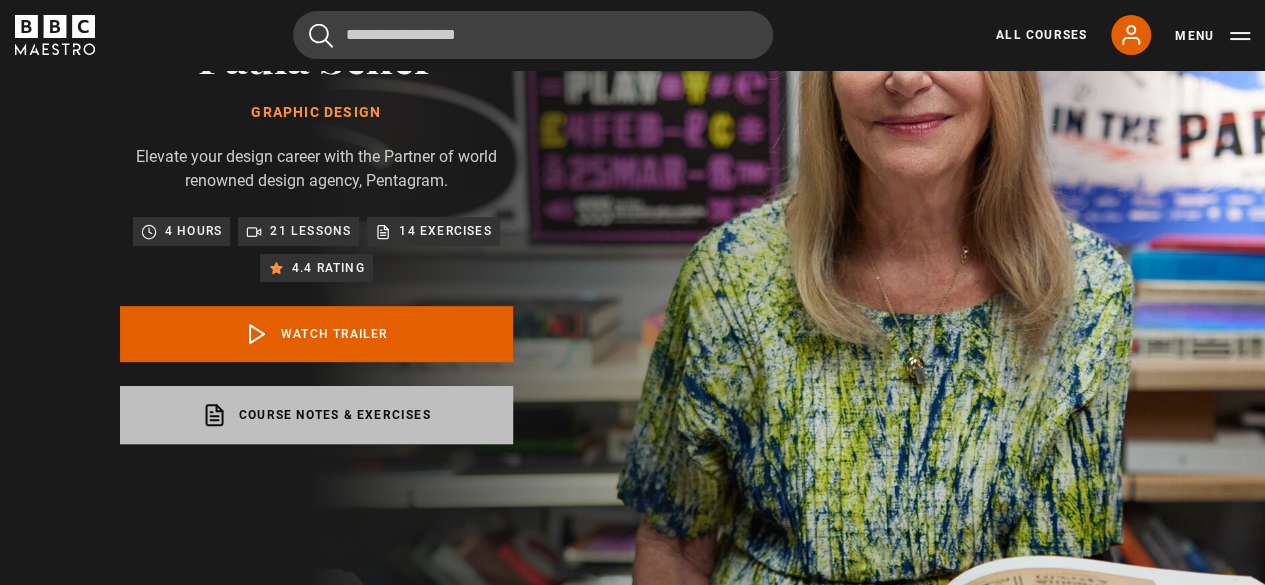 click on "Course notes & exercises
opens in a new tab" at bounding box center [316, 415] 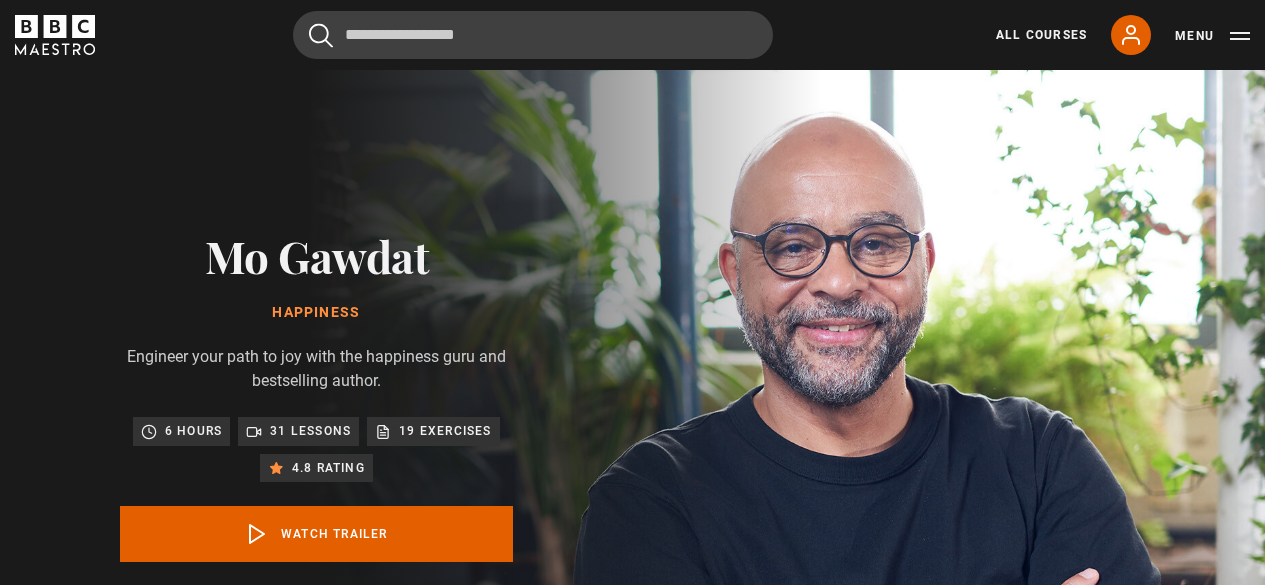 scroll, scrollTop: 0, scrollLeft: 0, axis: both 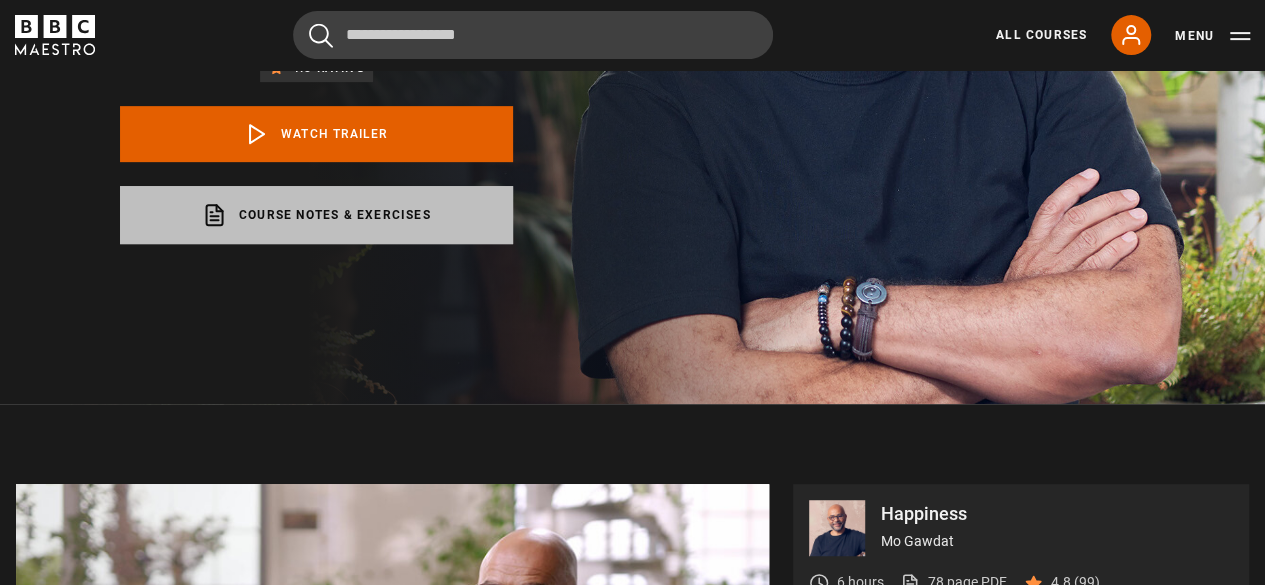 click on "Course notes & exercises
opens in a new tab" at bounding box center (316, 215) 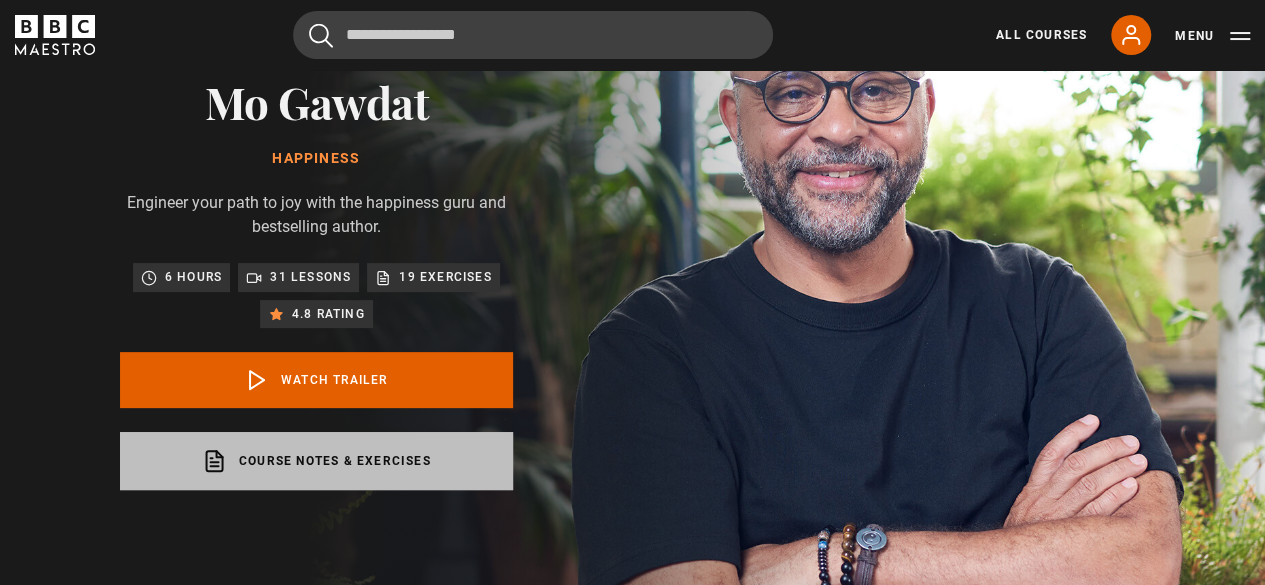 scroll, scrollTop: 0, scrollLeft: 0, axis: both 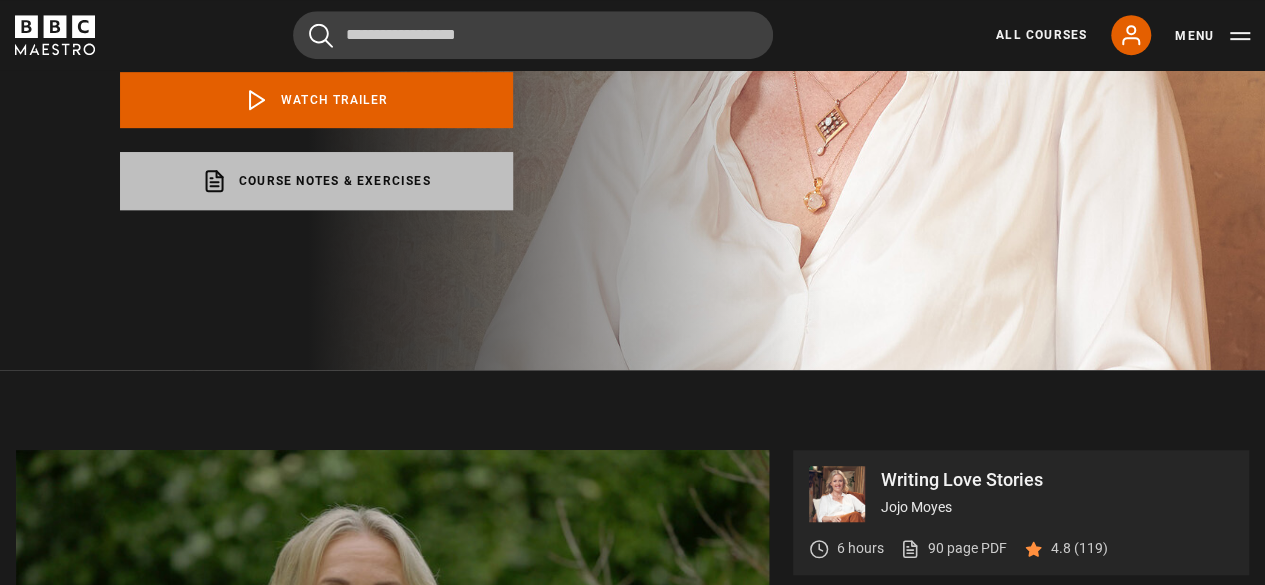 click on "Course notes & exercises
opens in a new tab" at bounding box center (316, 181) 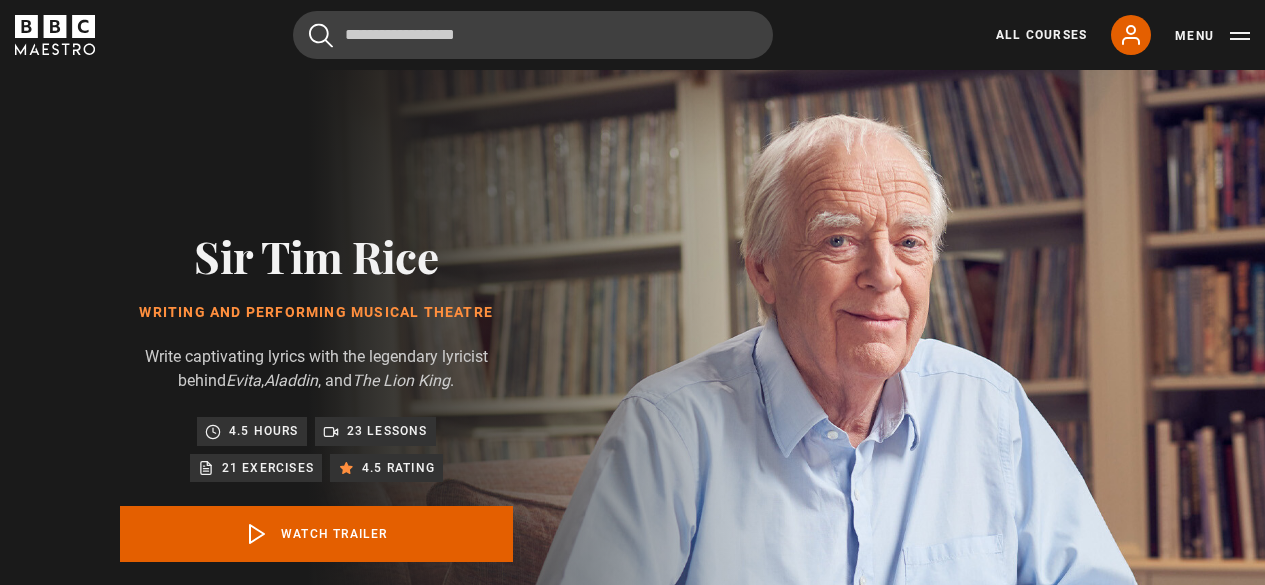 scroll, scrollTop: 0, scrollLeft: 0, axis: both 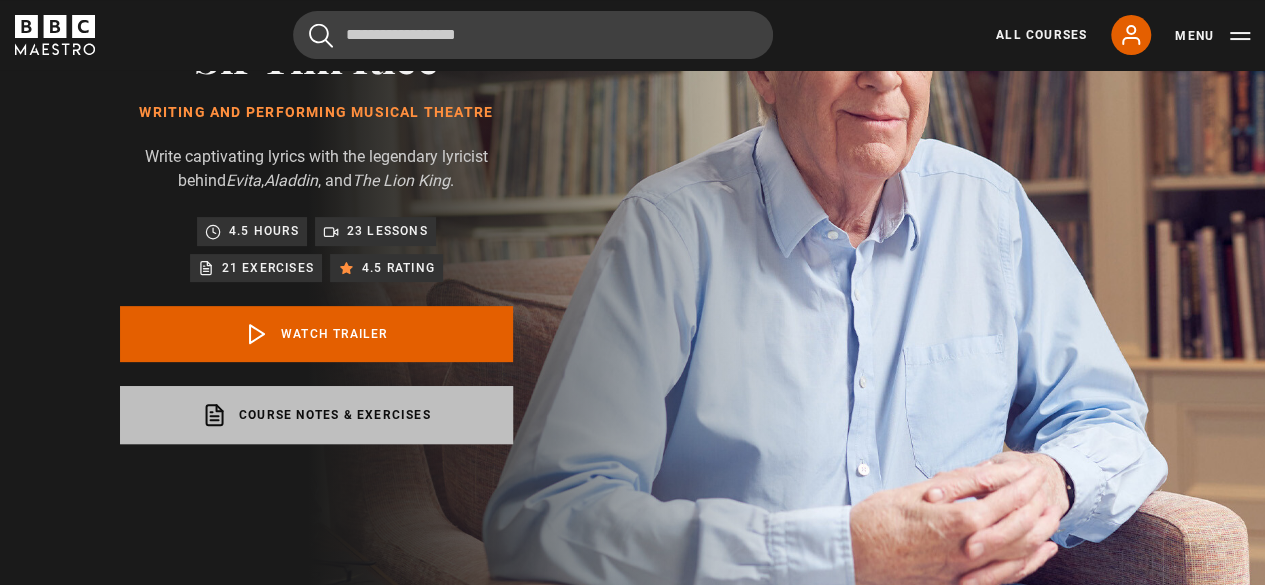 click on "Course notes & exercises
opens in a new tab" at bounding box center (316, 415) 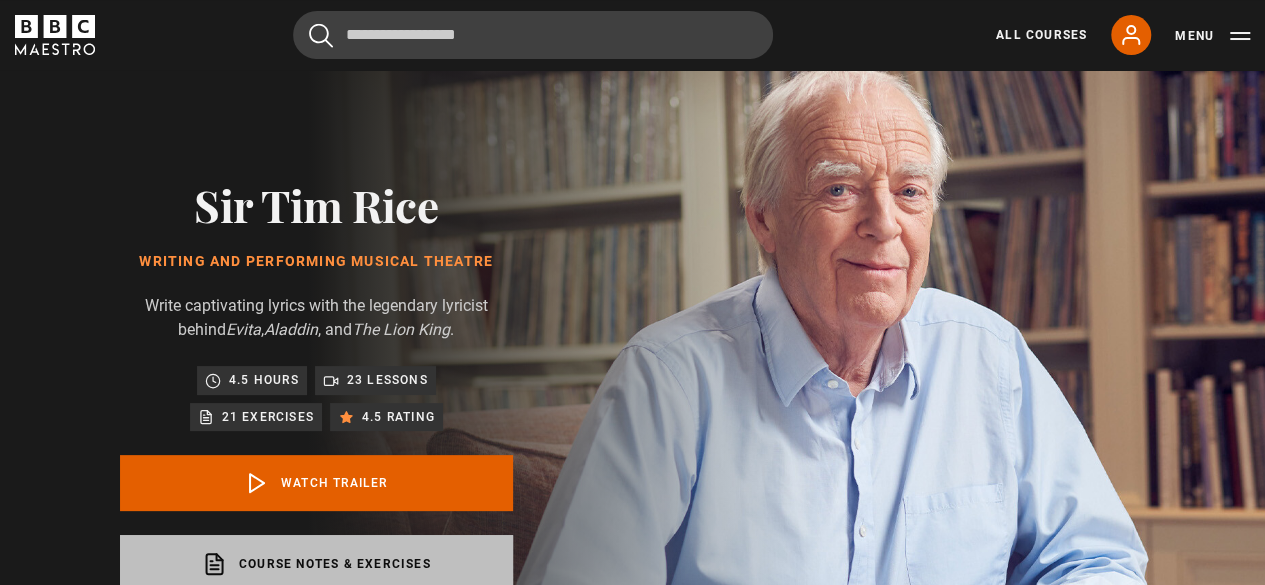 scroll, scrollTop: 0, scrollLeft: 0, axis: both 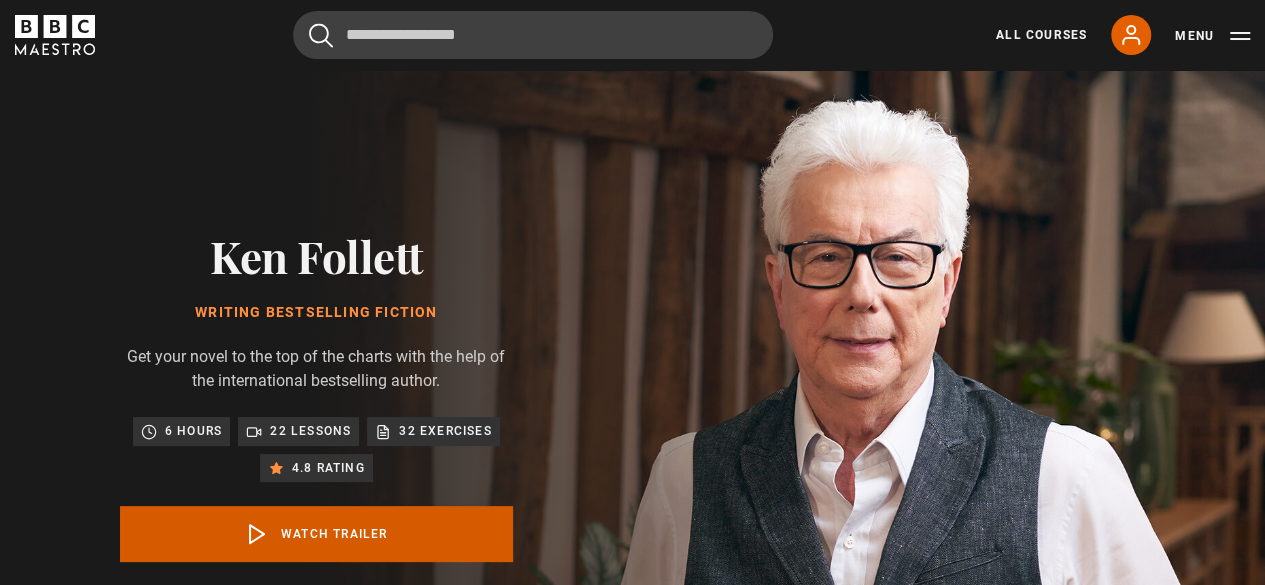 click on "Watch Trailer" at bounding box center (316, 534) 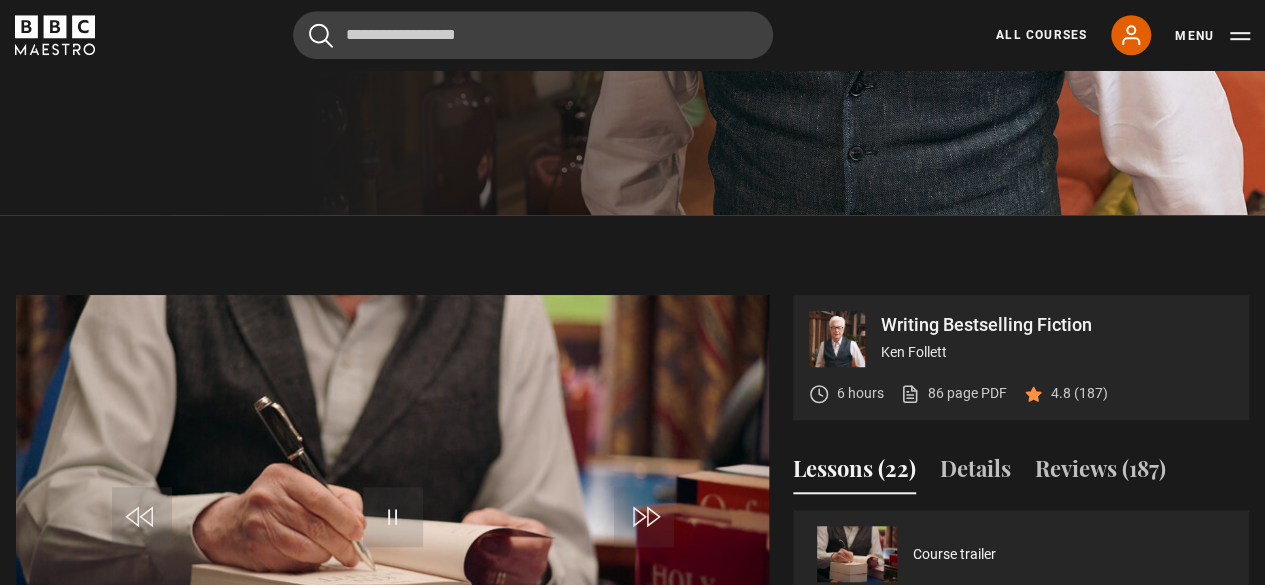scroll, scrollTop: 746, scrollLeft: 0, axis: vertical 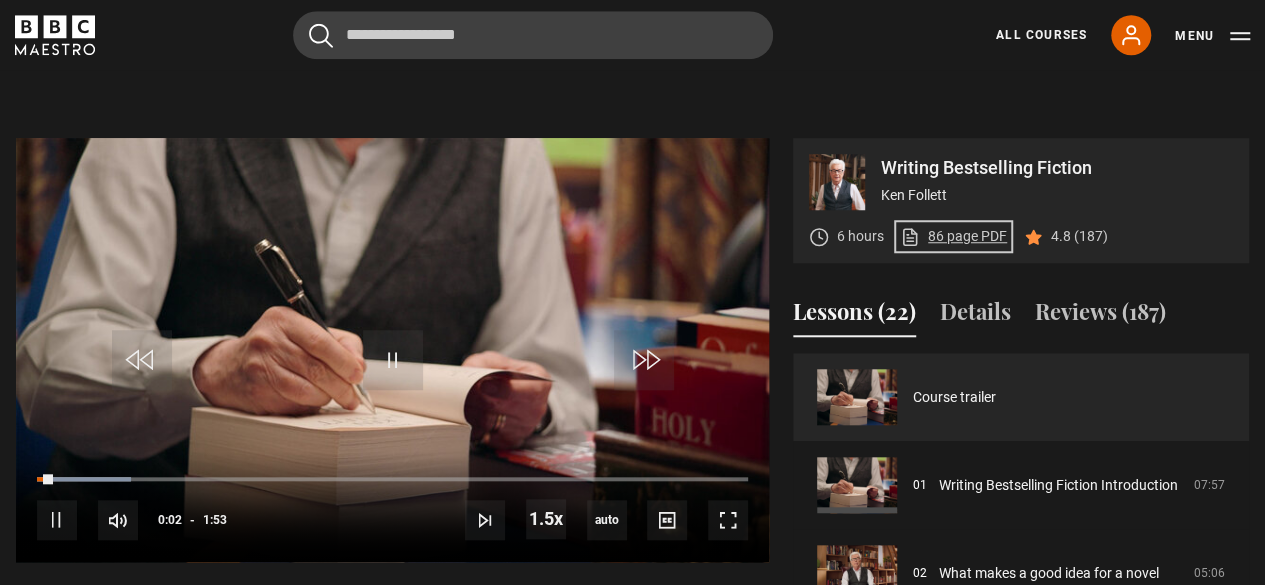 click on "86 page PDF
(opens in new tab)" at bounding box center (953, 236) 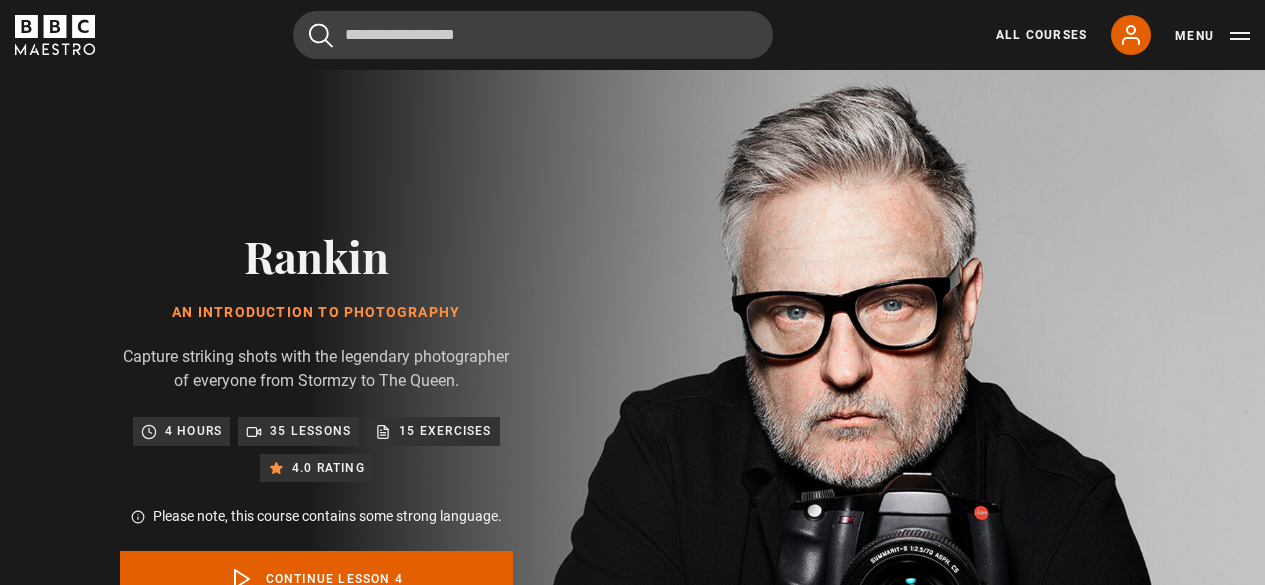 scroll, scrollTop: 848, scrollLeft: 0, axis: vertical 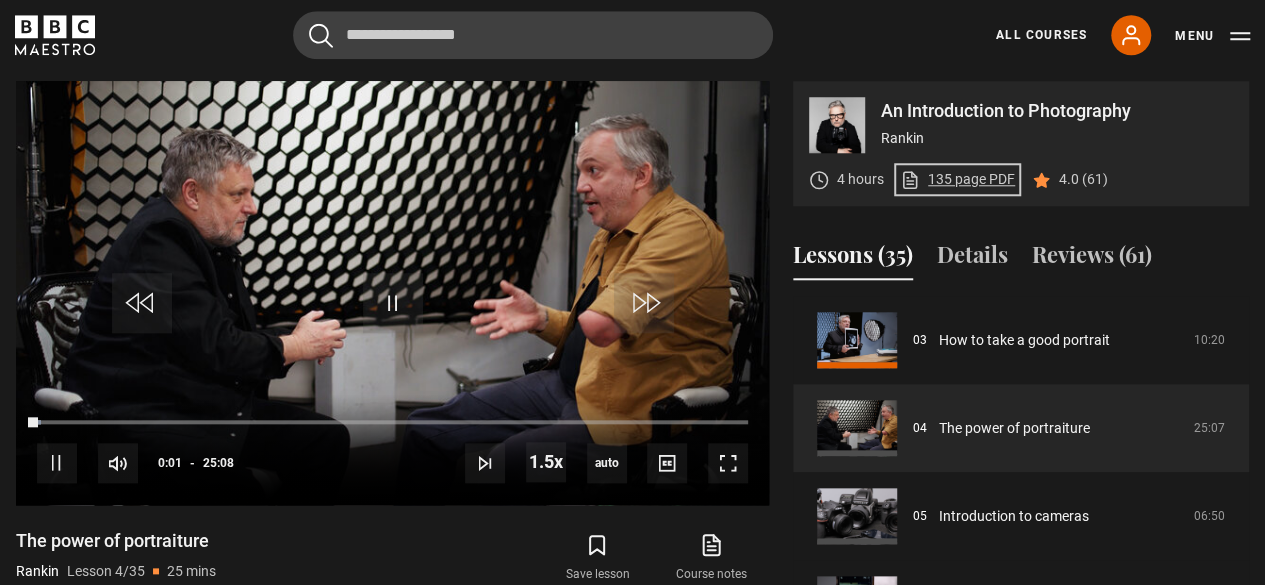 click on "135 page PDF
(opens in new tab)" at bounding box center (957, 179) 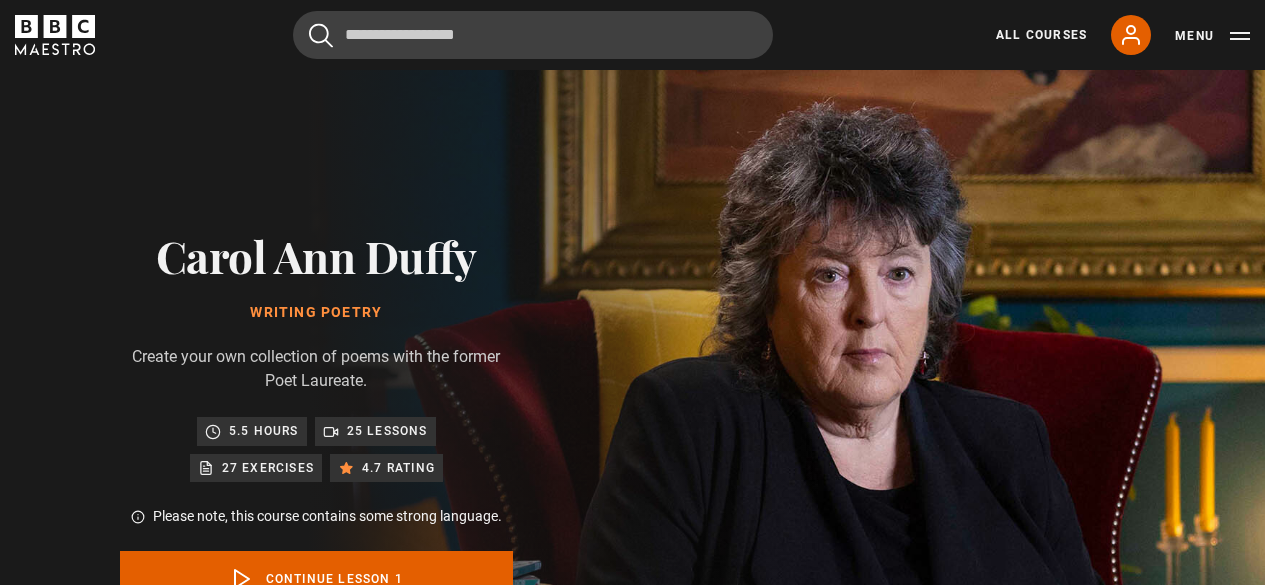 scroll, scrollTop: 848, scrollLeft: 0, axis: vertical 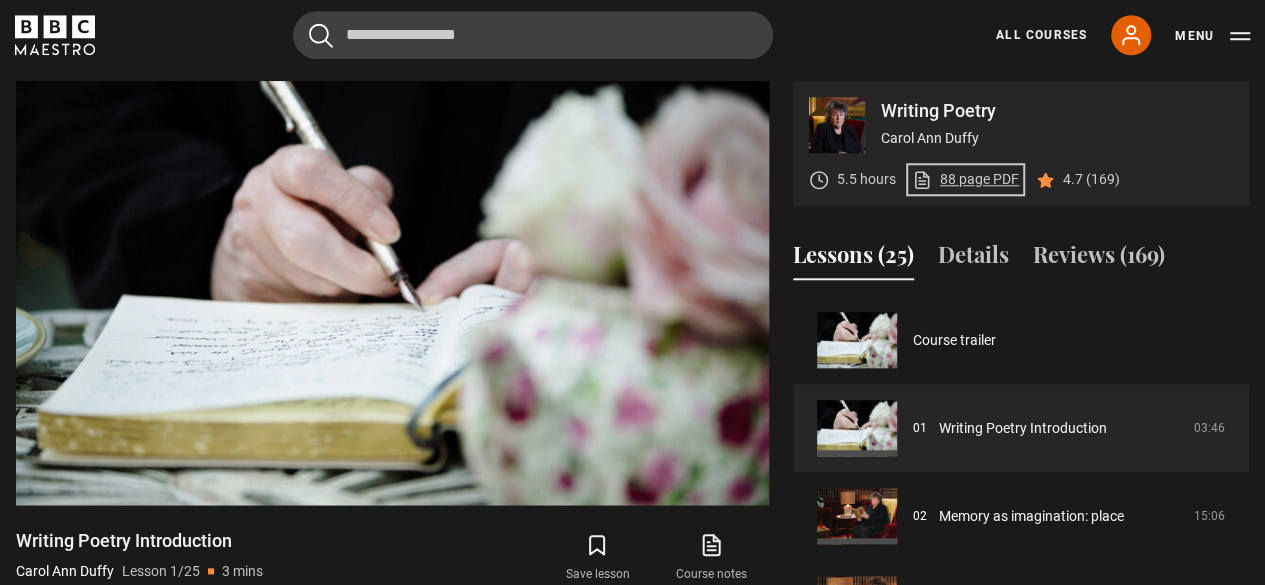 click on "88 page PDF
(opens in new tab)" at bounding box center (965, 179) 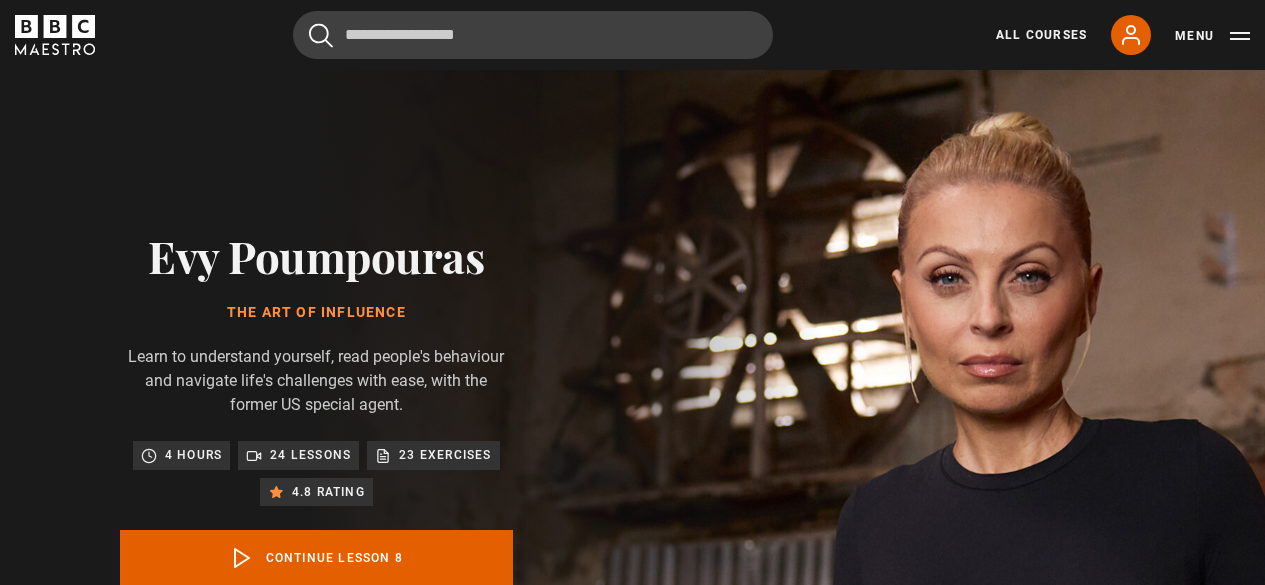 scroll, scrollTop: 300, scrollLeft: 0, axis: vertical 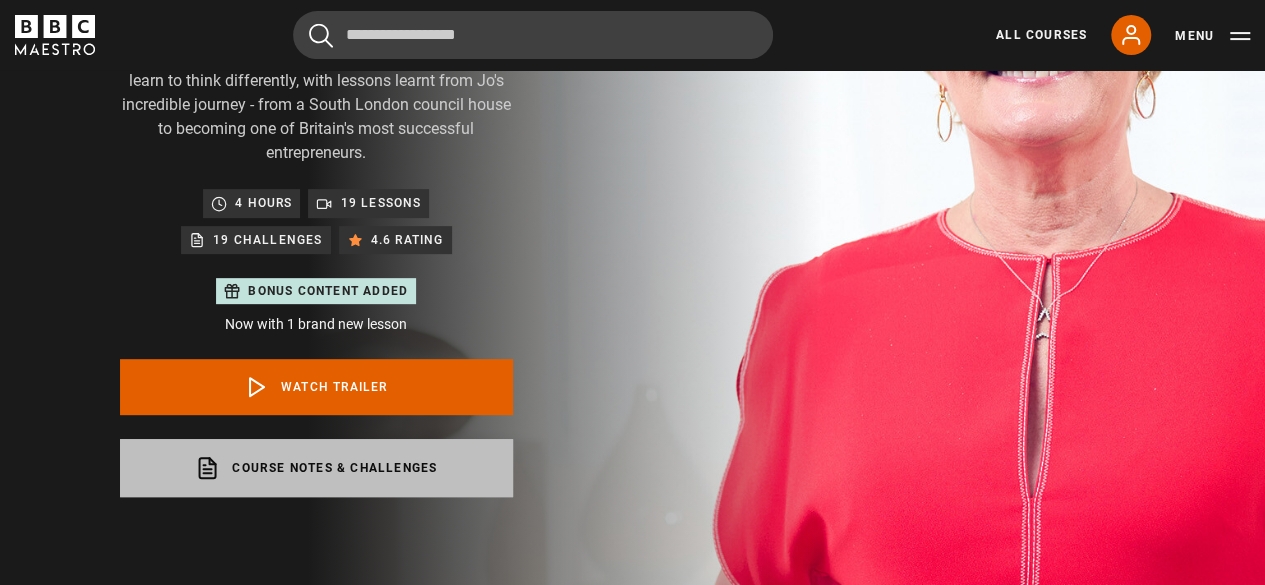 click on "Course notes & Challenges
opens in a new tab" at bounding box center (316, 468) 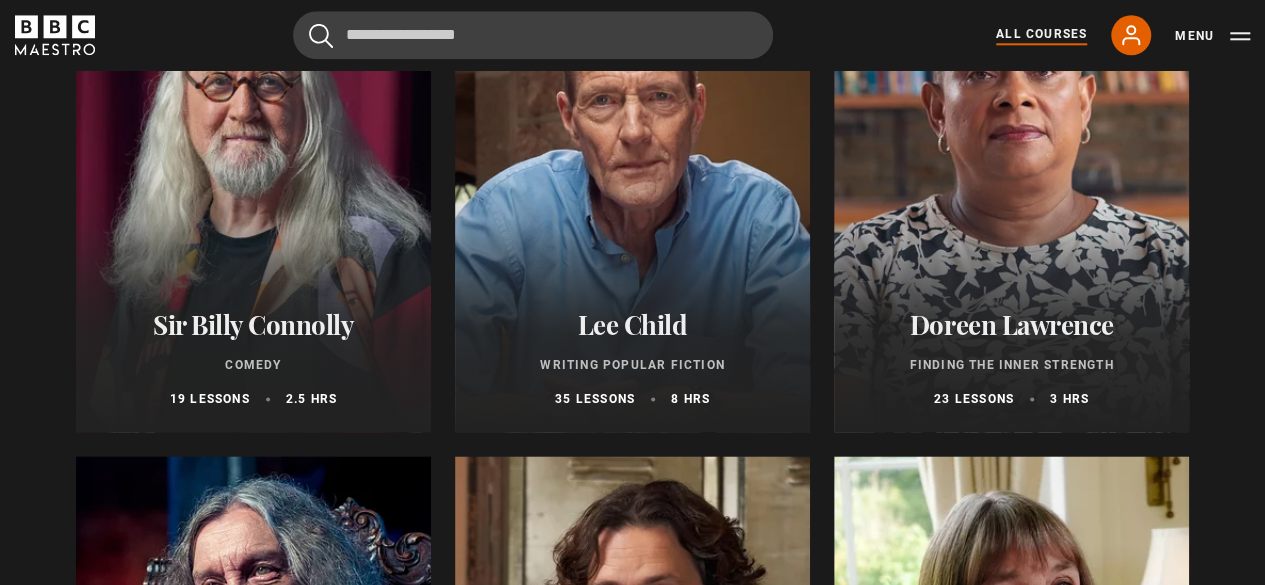 scroll, scrollTop: 4900, scrollLeft: 0, axis: vertical 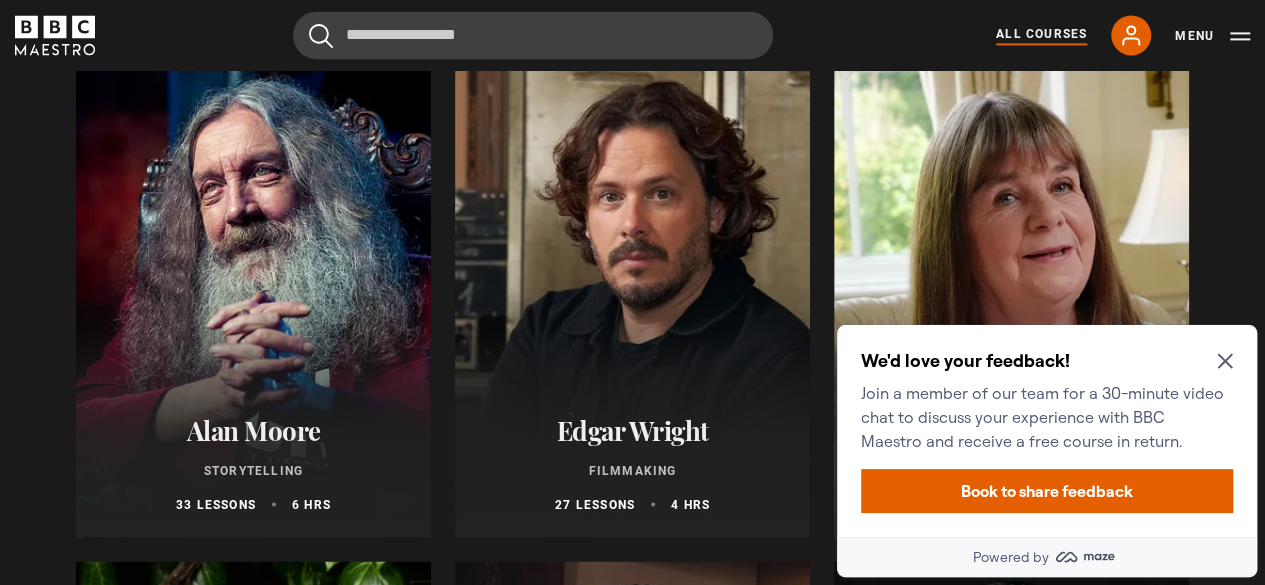 click 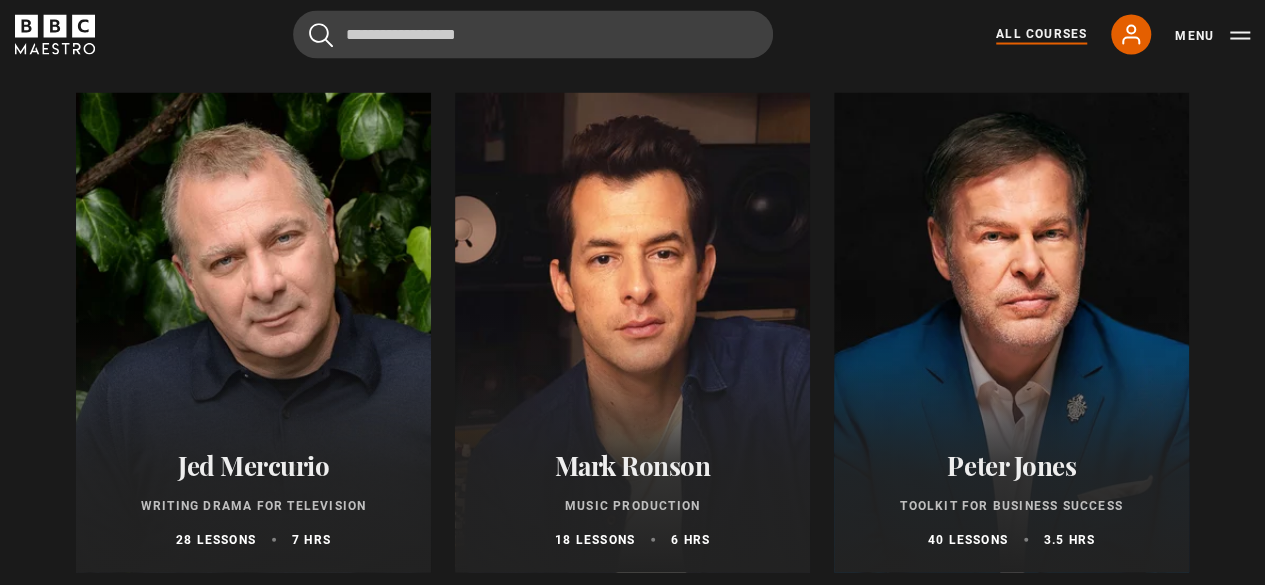 scroll, scrollTop: 5800, scrollLeft: 0, axis: vertical 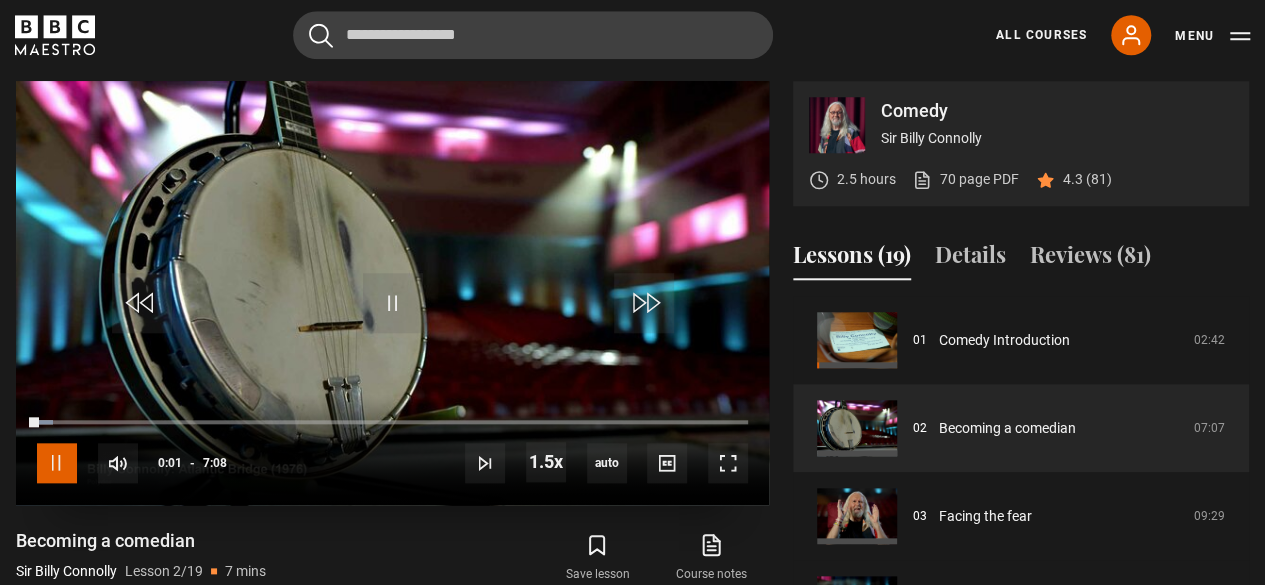 click at bounding box center [57, 463] 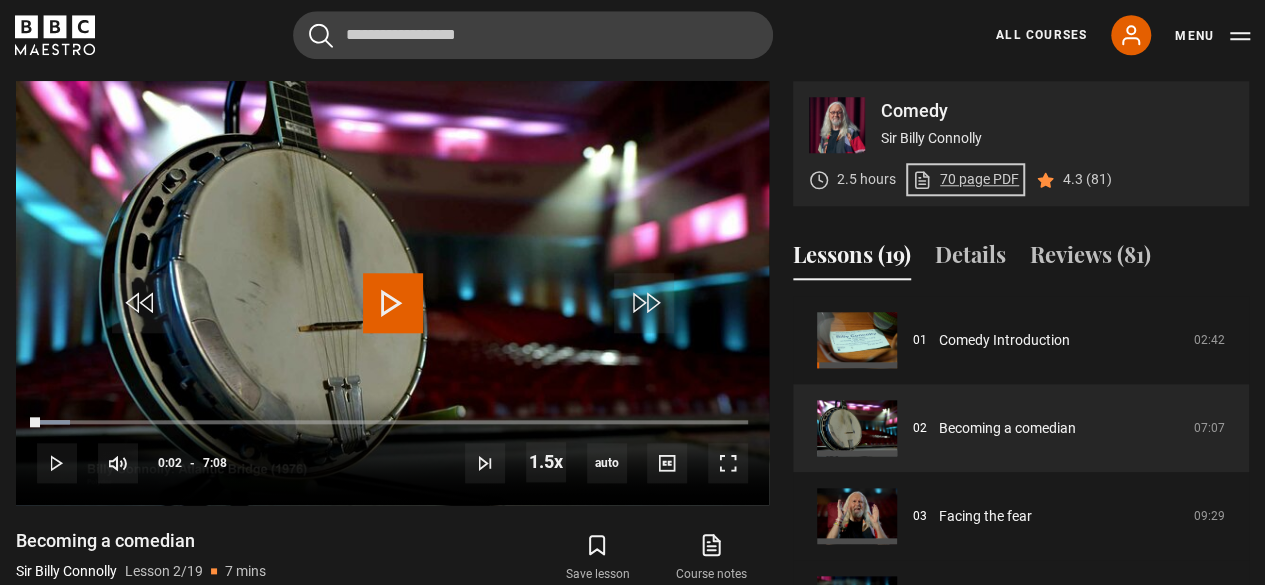 click on "70 page PDF
(opens in new tab)" at bounding box center (965, 179) 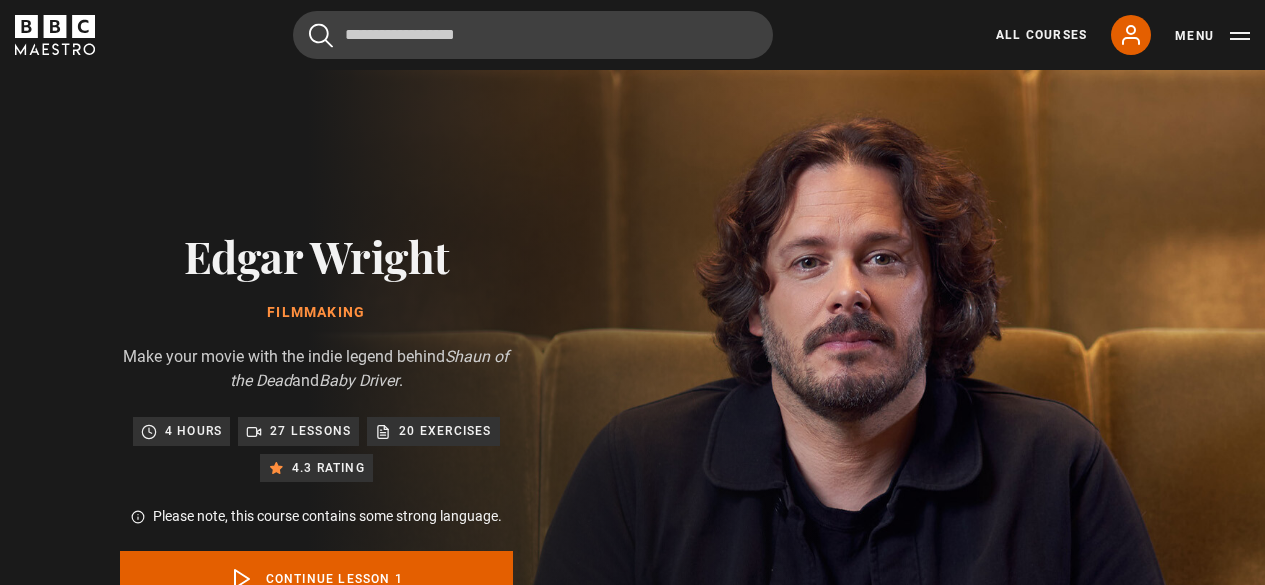 scroll, scrollTop: 848, scrollLeft: 0, axis: vertical 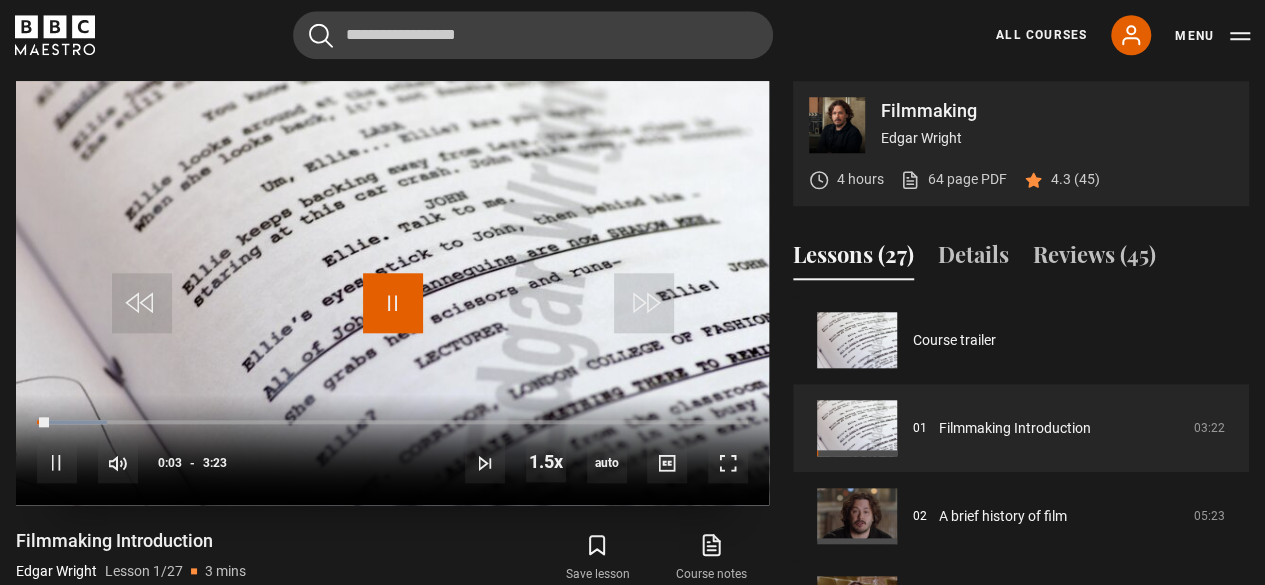 click at bounding box center (393, 303) 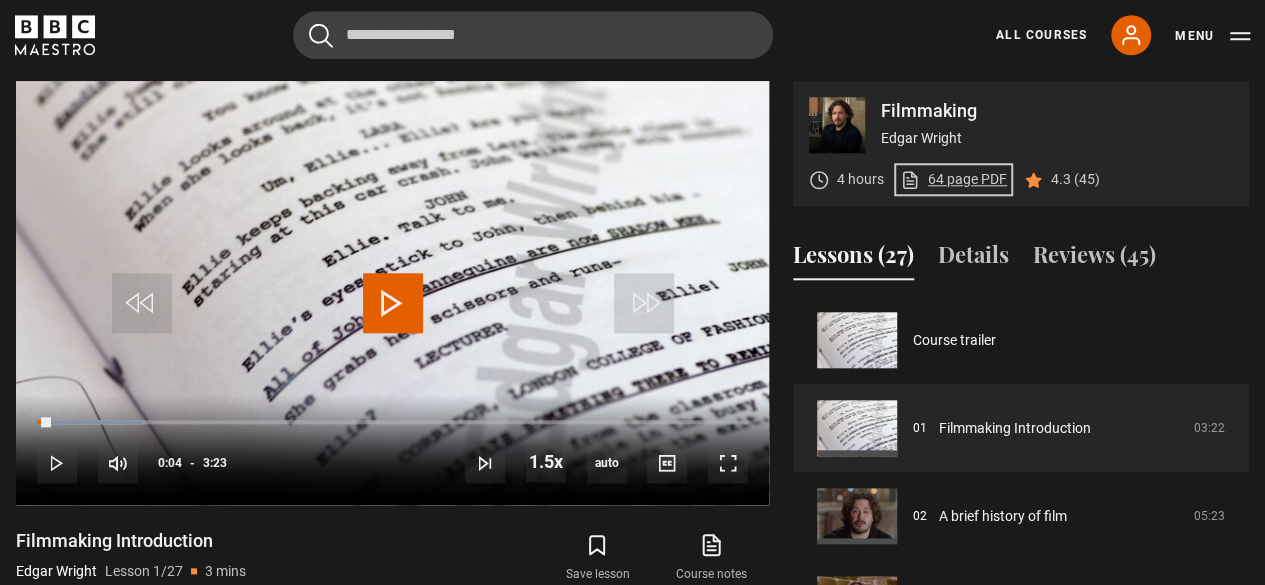 click on "64 page PDF
(opens in new tab)" at bounding box center [953, 179] 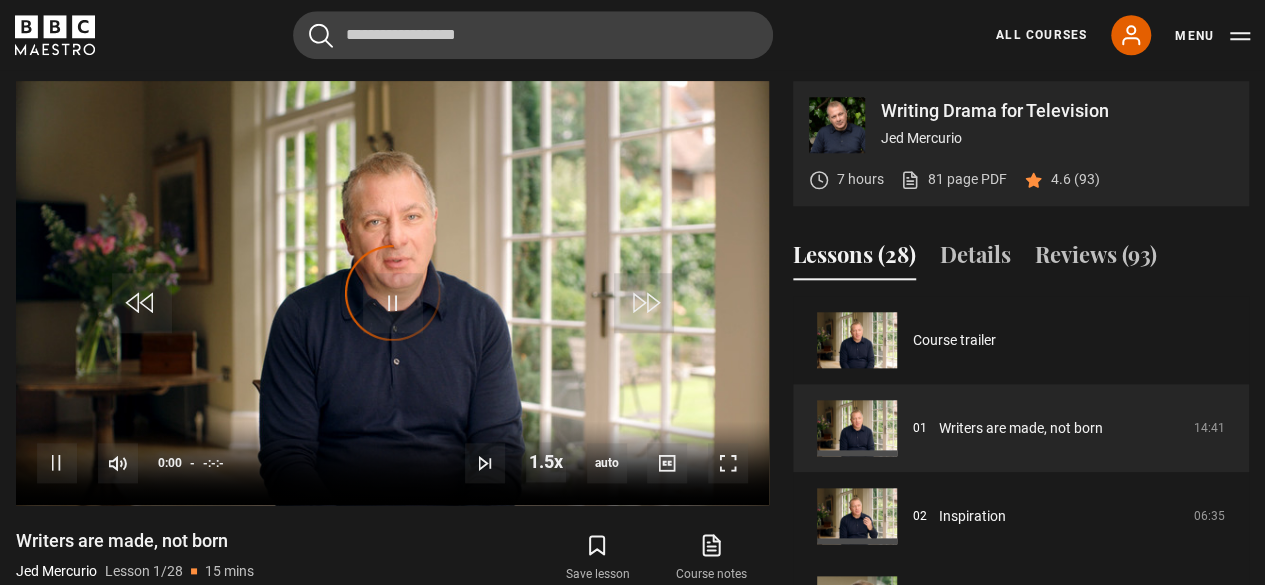 scroll, scrollTop: 890, scrollLeft: 0, axis: vertical 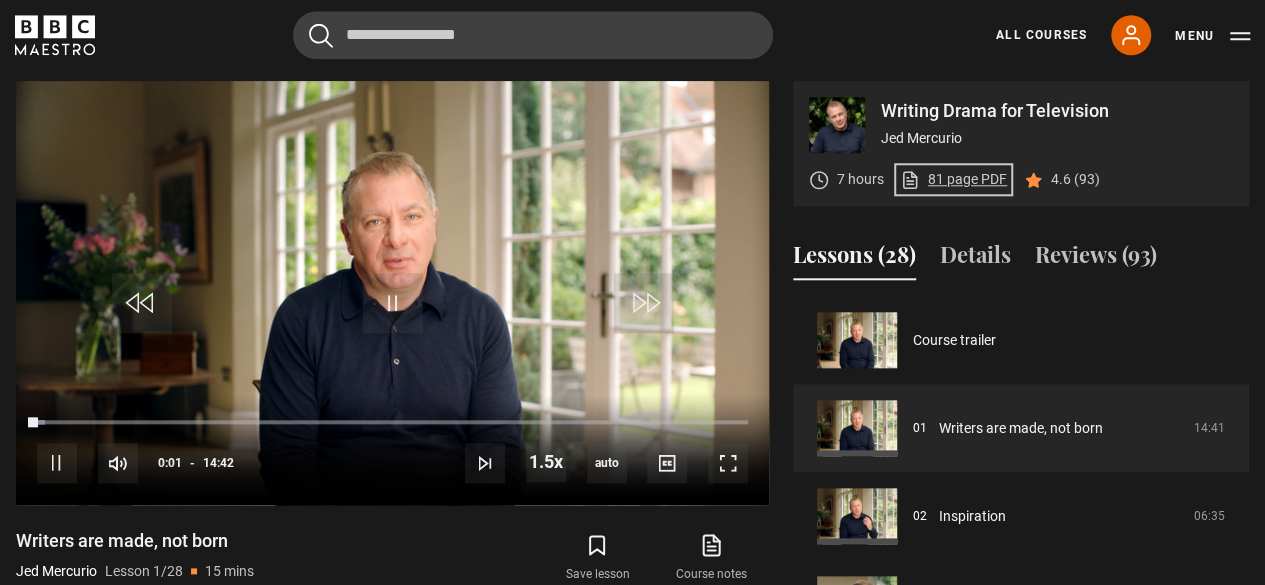 click on "81 page PDF
(opens in new tab)" at bounding box center [953, 179] 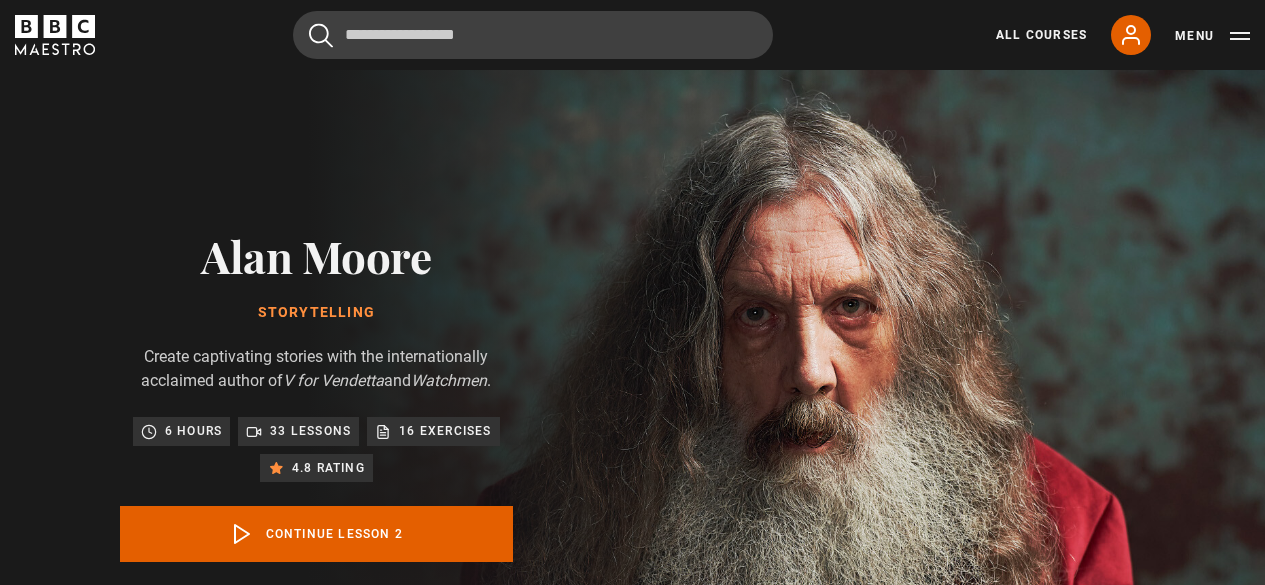 scroll, scrollTop: 803, scrollLeft: 0, axis: vertical 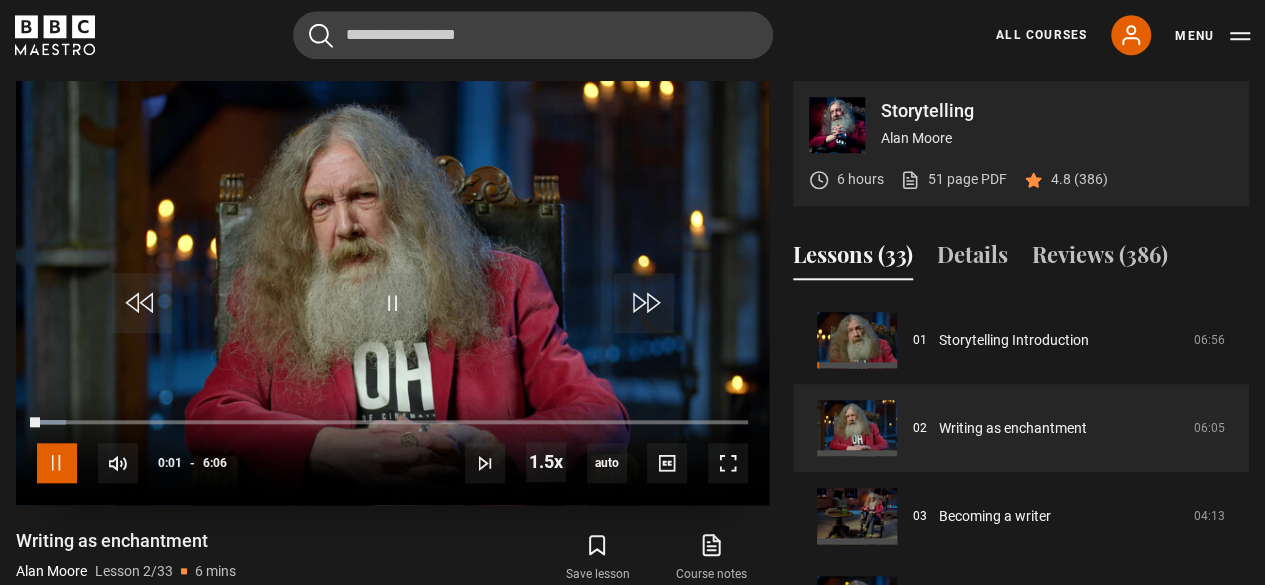 click at bounding box center (57, 463) 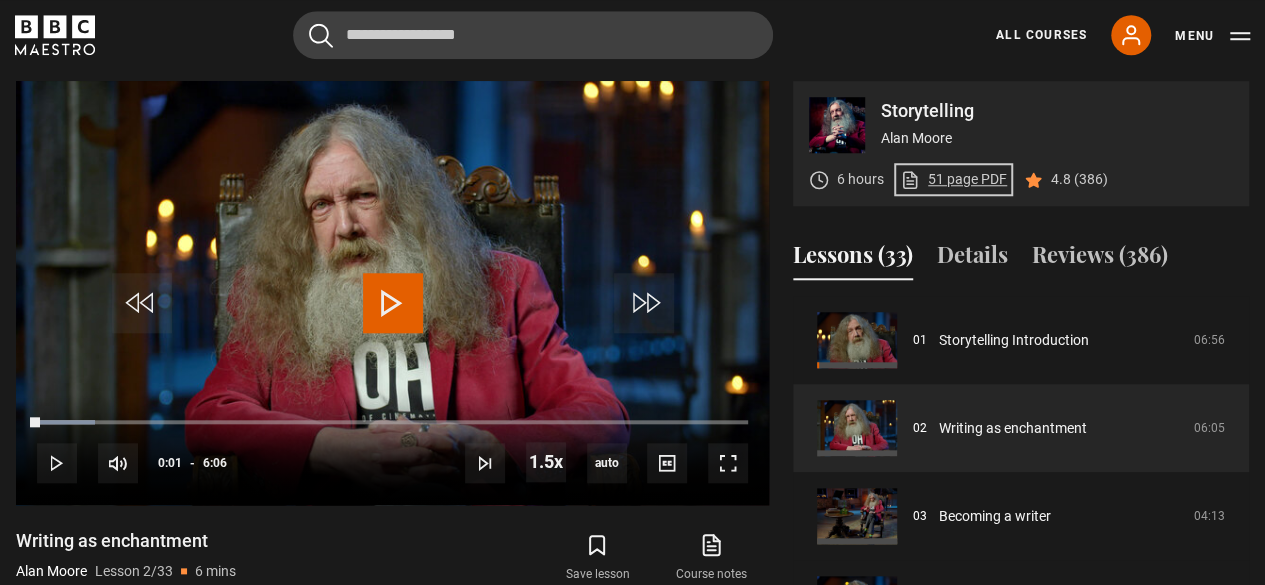 click on "51 page PDF
(opens in new tab)" at bounding box center [953, 179] 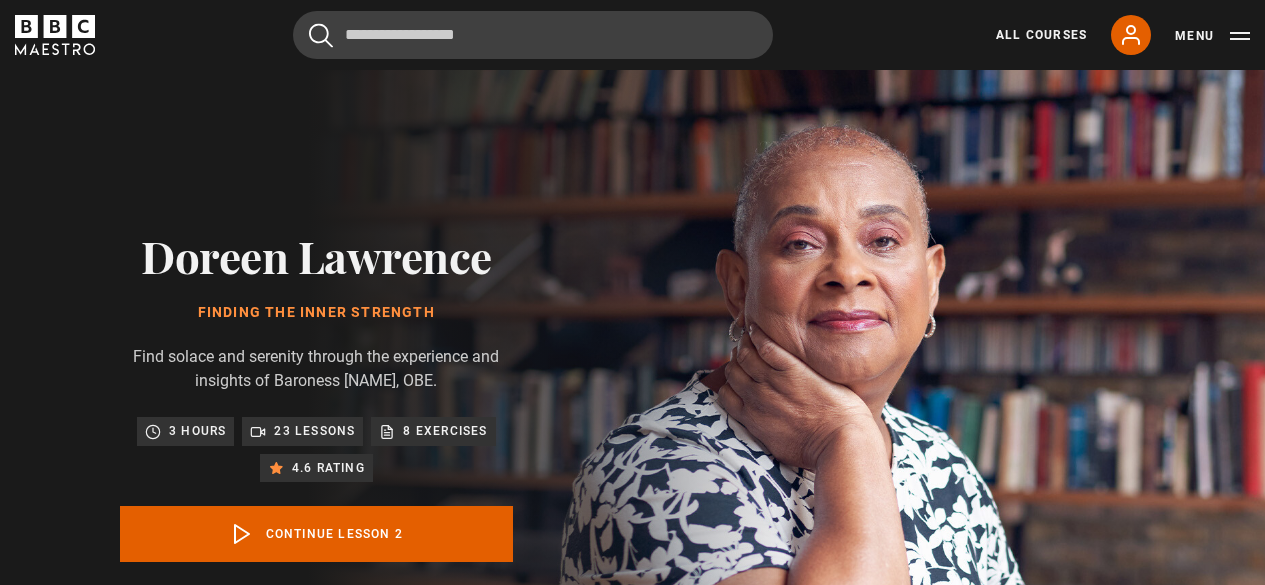 scroll, scrollTop: 803, scrollLeft: 0, axis: vertical 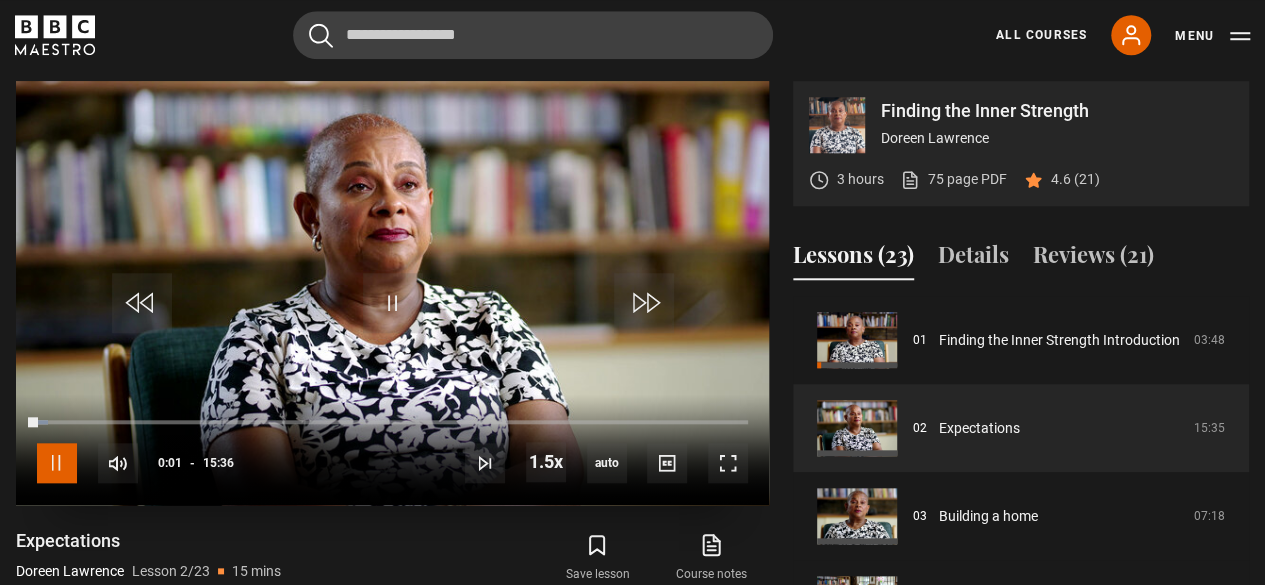 click at bounding box center (57, 463) 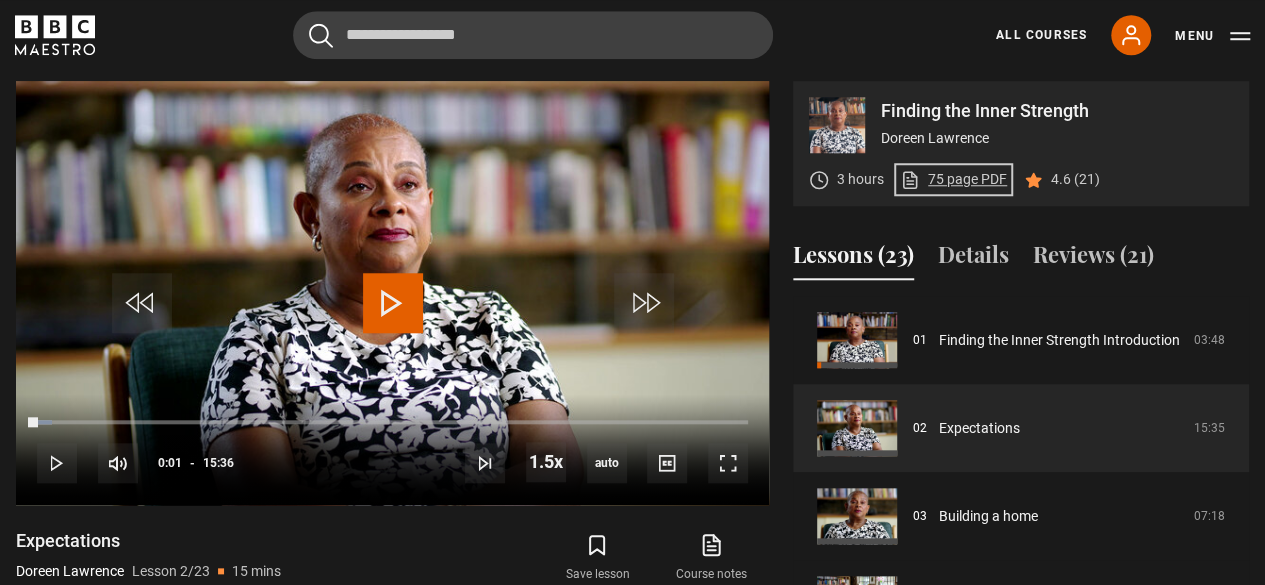 click on "75 page PDF
(opens in new tab)" at bounding box center (953, 179) 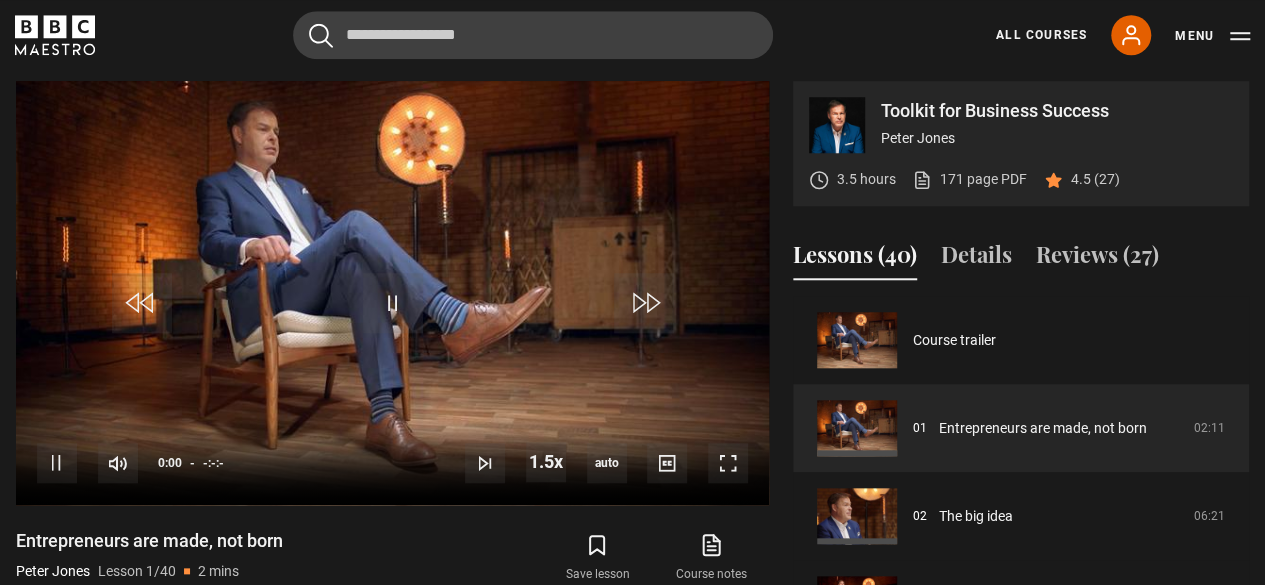 scroll, scrollTop: 803, scrollLeft: 0, axis: vertical 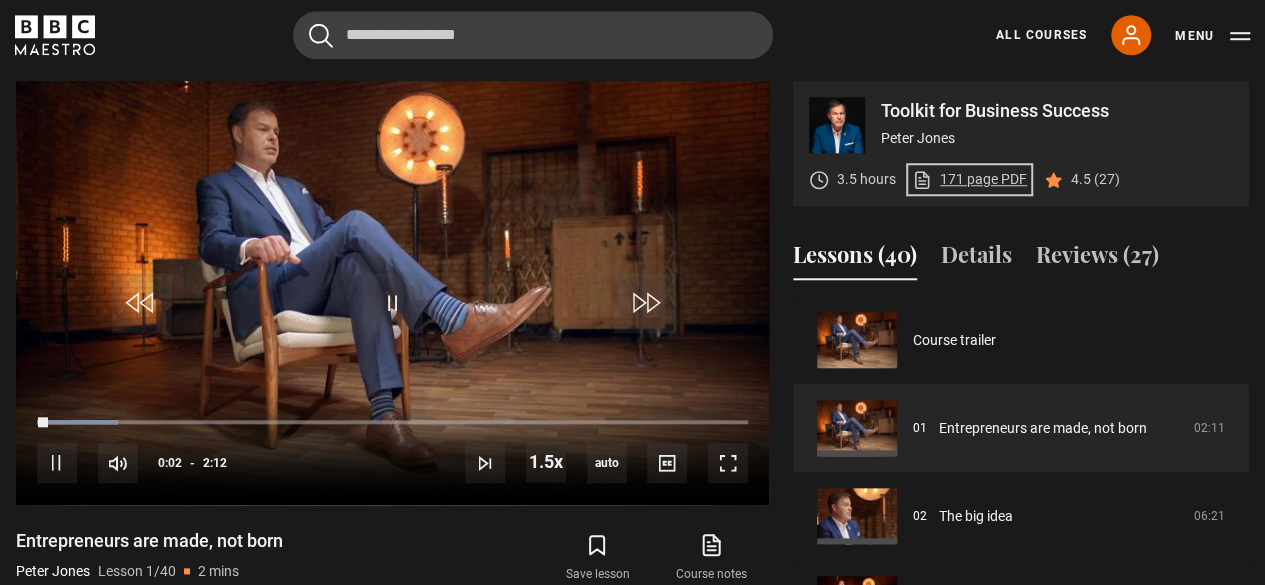 click on "171 page PDF
(opens in new tab)" at bounding box center [969, 179] 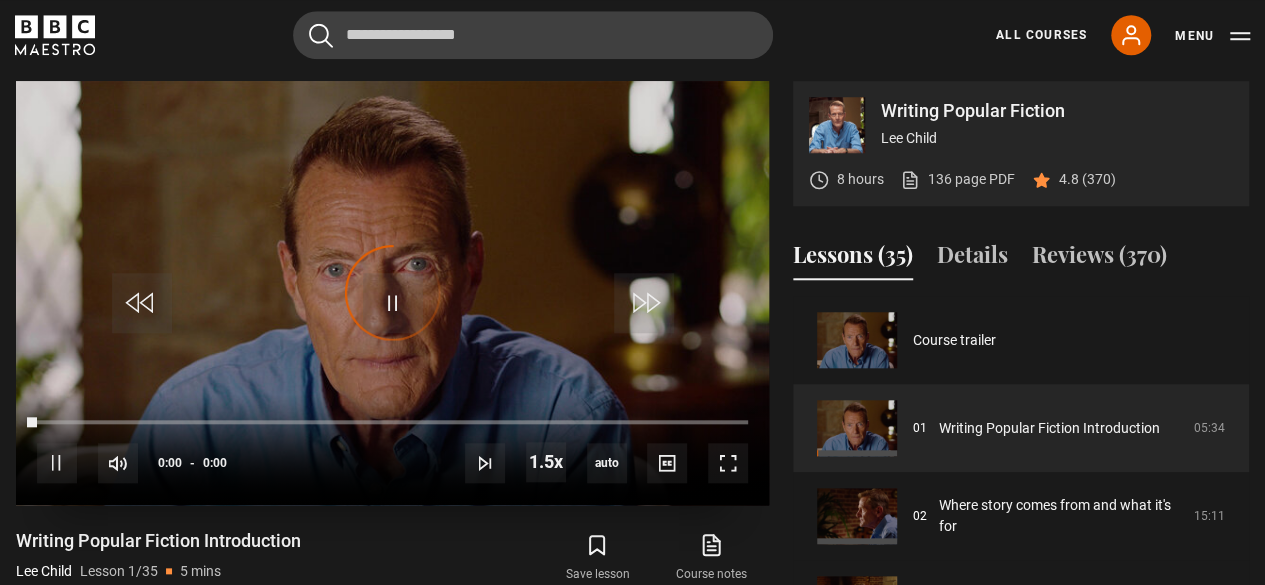 scroll, scrollTop: 803, scrollLeft: 0, axis: vertical 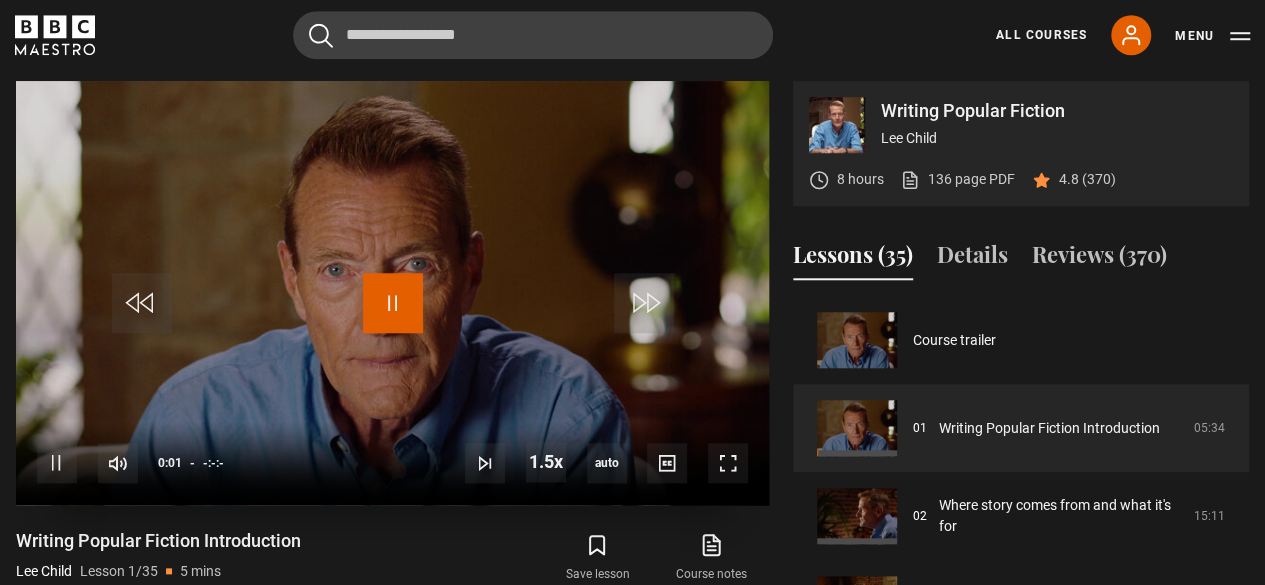 click at bounding box center (393, 303) 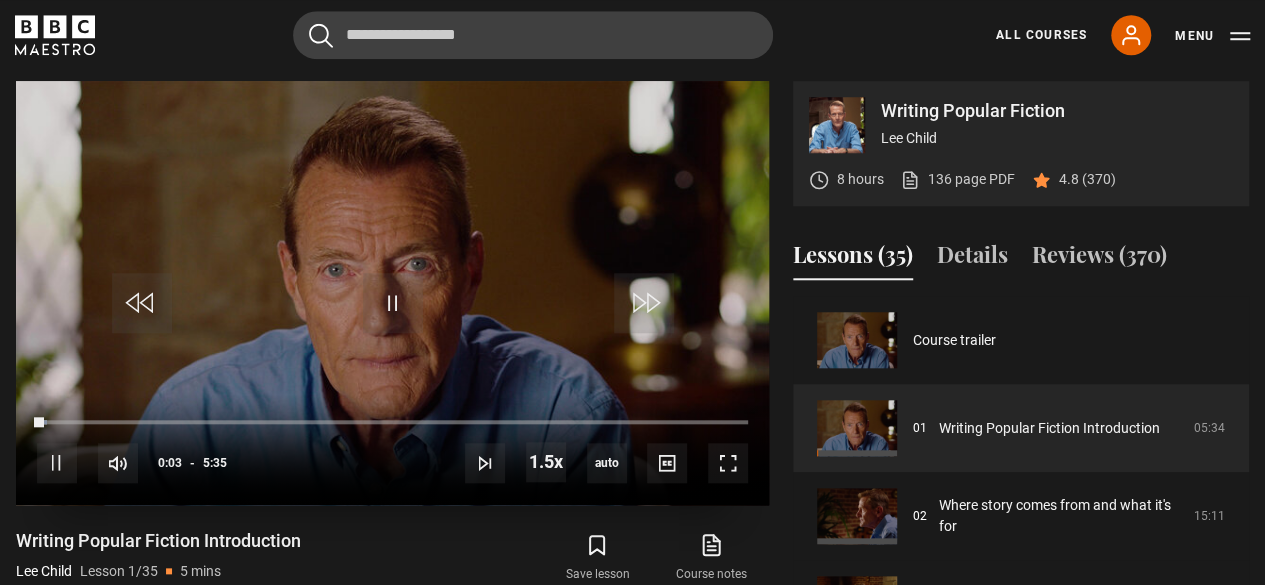 scroll, scrollTop: 0, scrollLeft: 0, axis: both 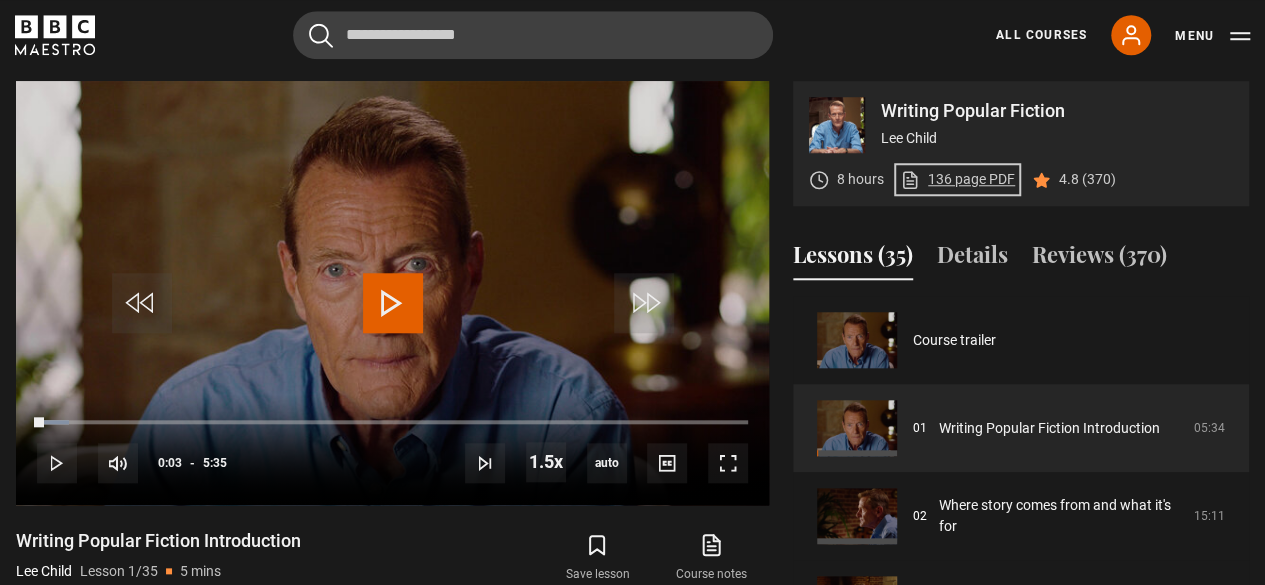 click on "136 page PDF
(opens in new tab)" at bounding box center [957, 179] 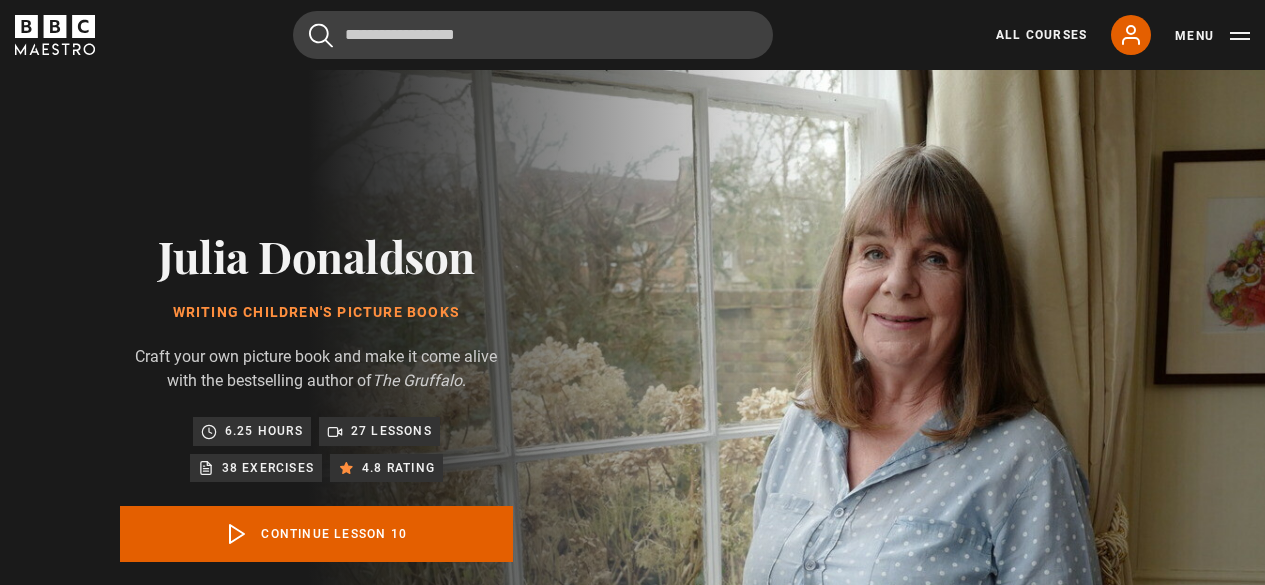 scroll, scrollTop: 803, scrollLeft: 0, axis: vertical 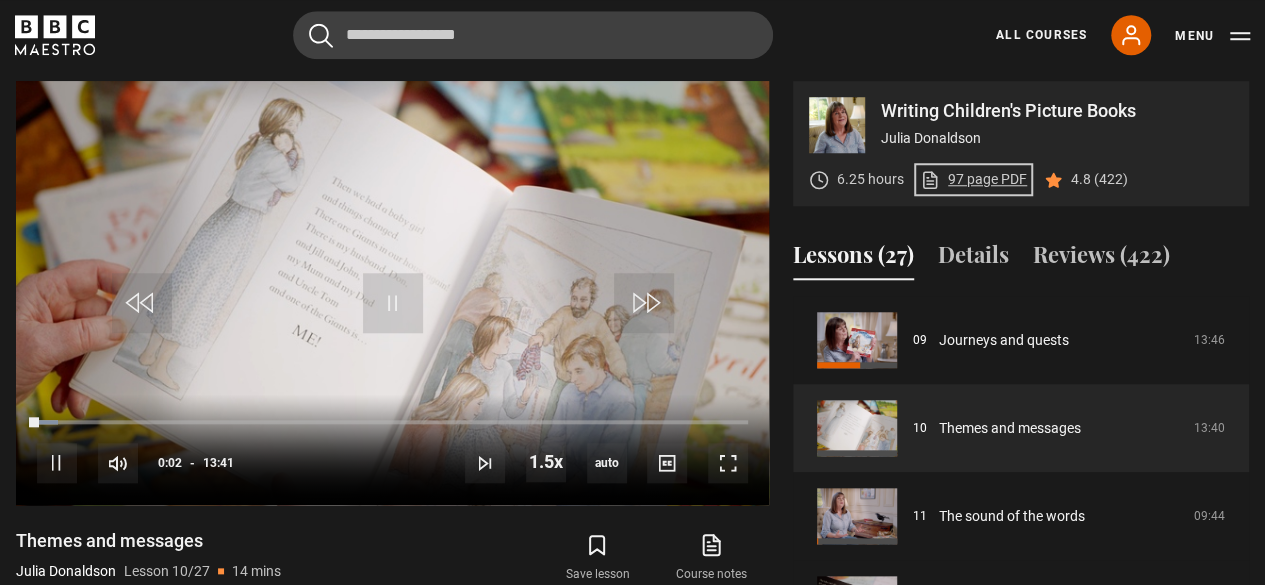 click on "97 page PDF
(opens in new tab)" at bounding box center (973, 179) 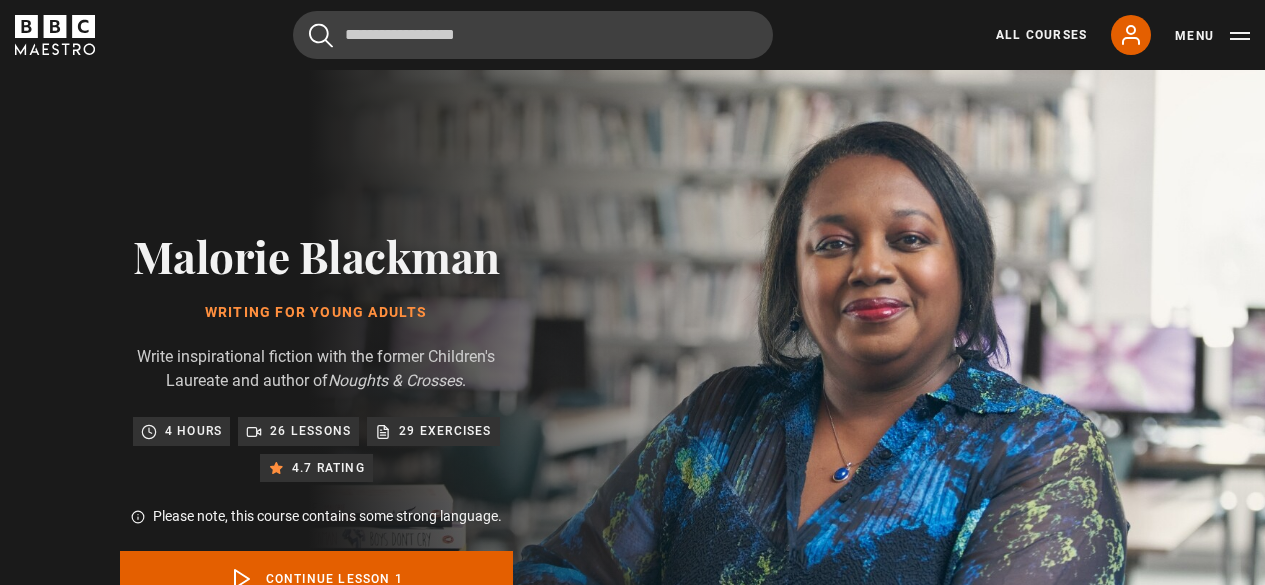 scroll, scrollTop: 848, scrollLeft: 0, axis: vertical 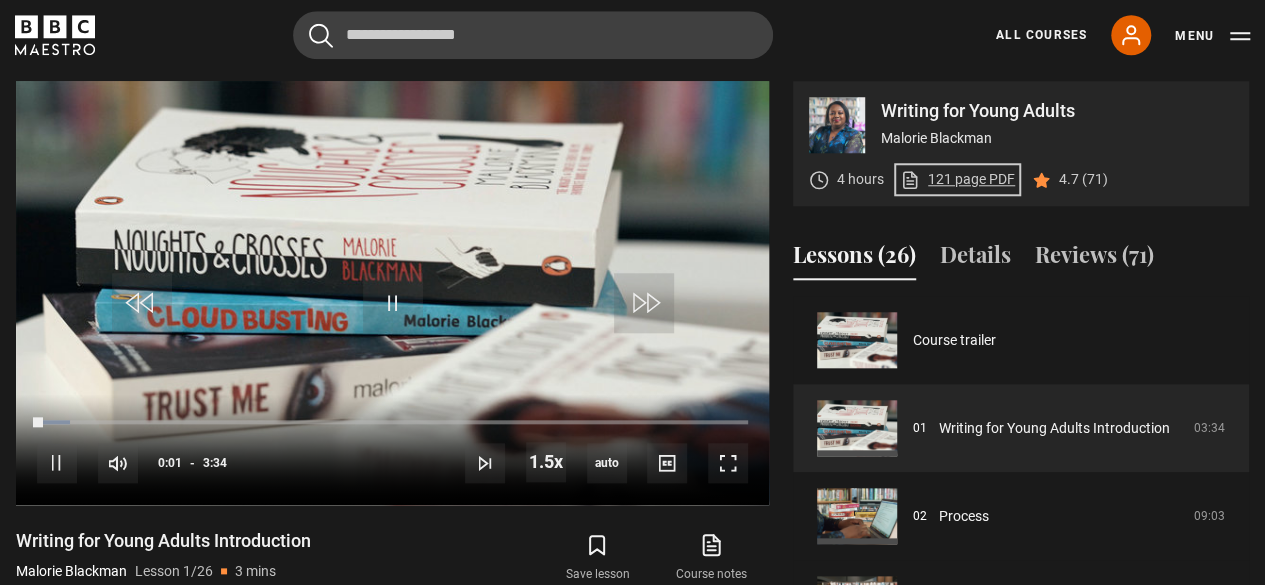 click on "121 page PDF
(opens in new tab)" at bounding box center [957, 179] 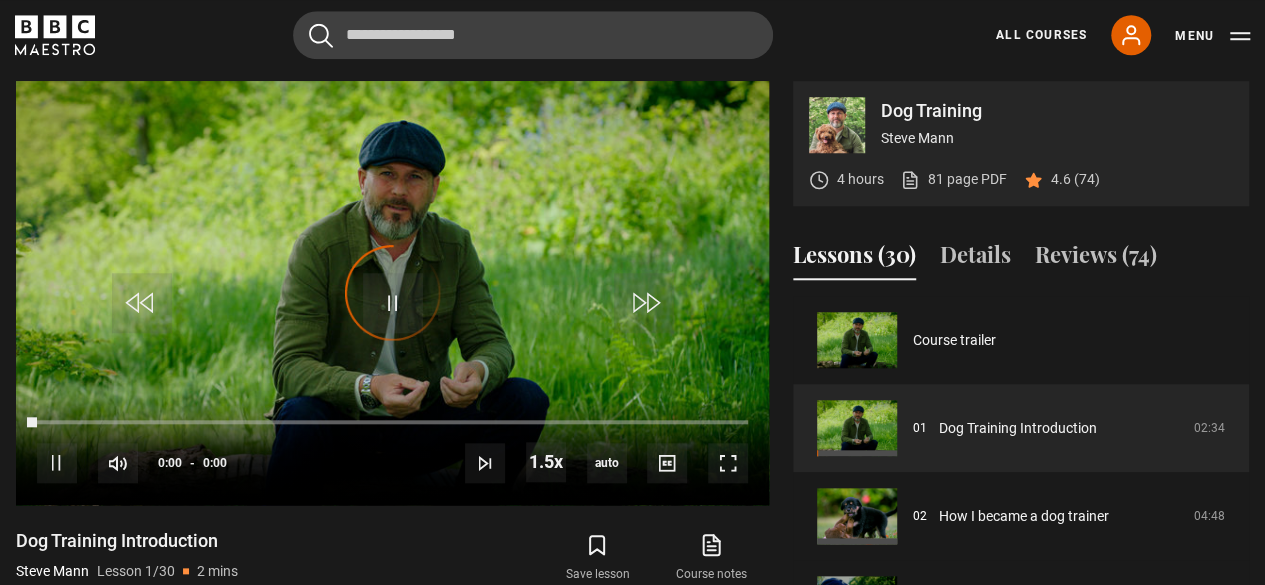 scroll, scrollTop: 803, scrollLeft: 0, axis: vertical 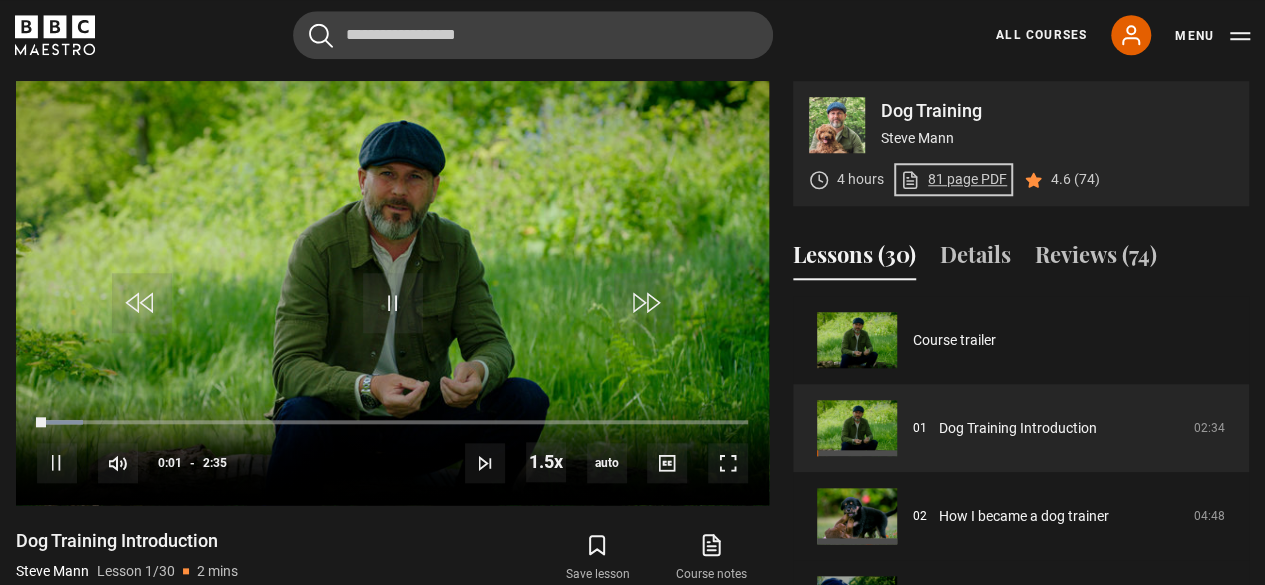 click on "81 page PDF
(opens in new tab)" at bounding box center [953, 179] 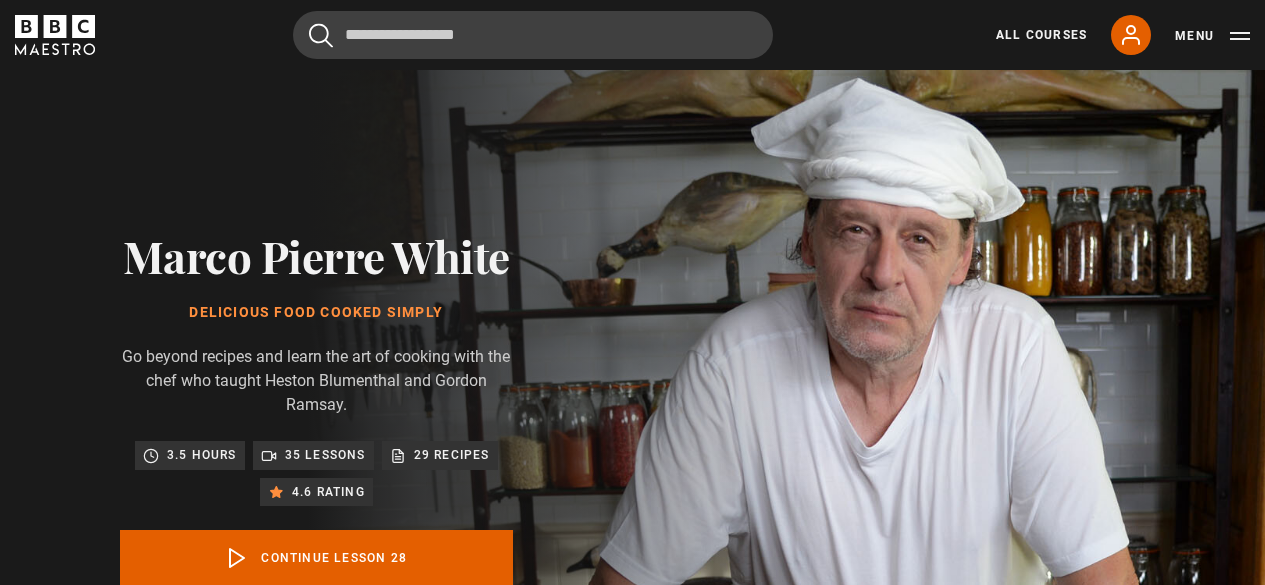 scroll, scrollTop: 803, scrollLeft: 0, axis: vertical 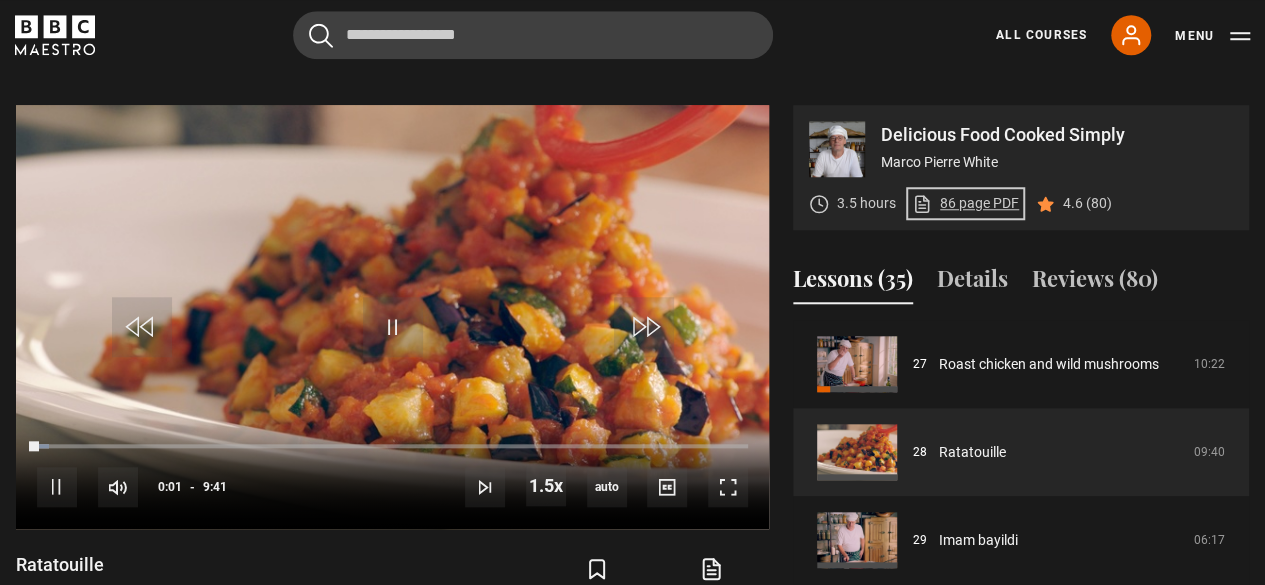 click on "86 page PDF
(opens in new tab)" at bounding box center (965, 203) 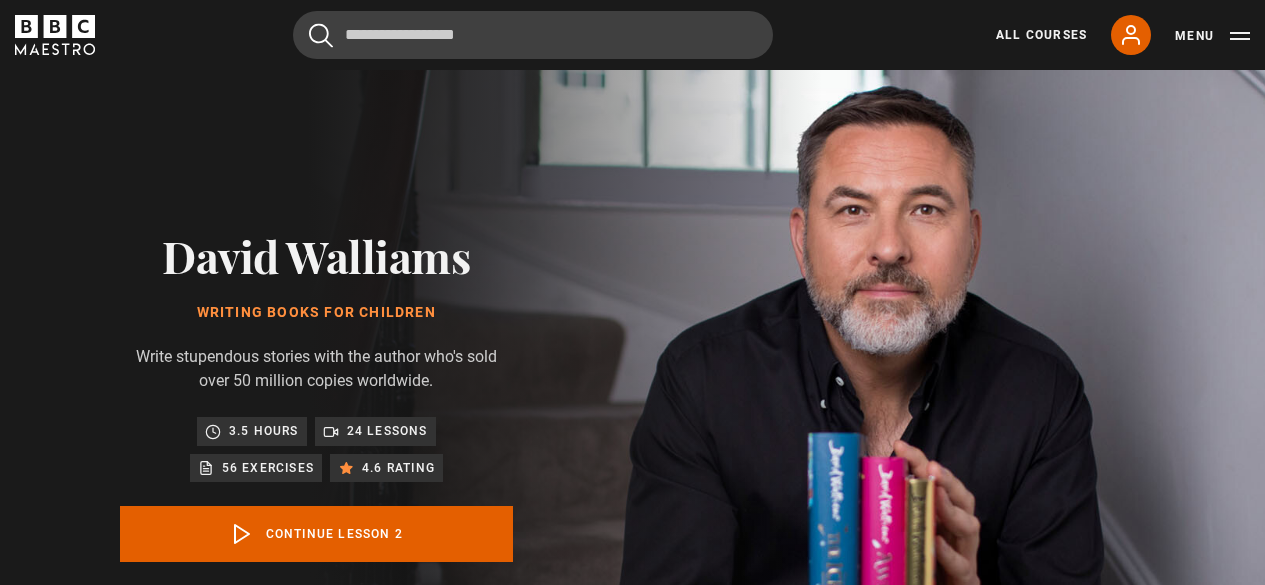 scroll, scrollTop: 803, scrollLeft: 0, axis: vertical 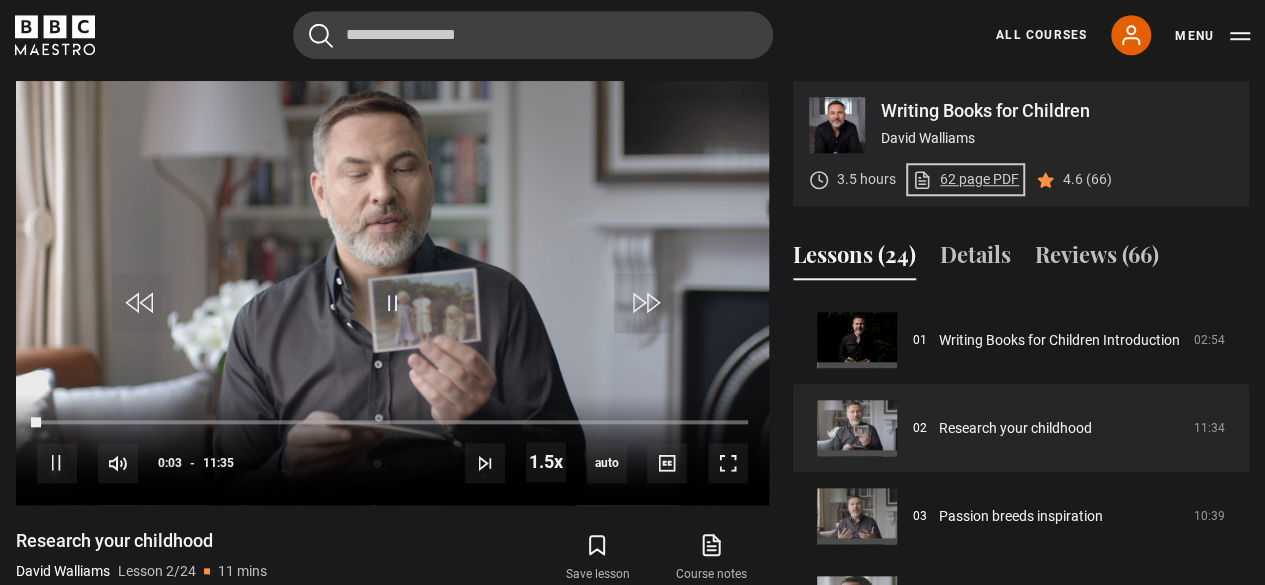 click on "62 page PDF
(opens in new tab)" at bounding box center (965, 179) 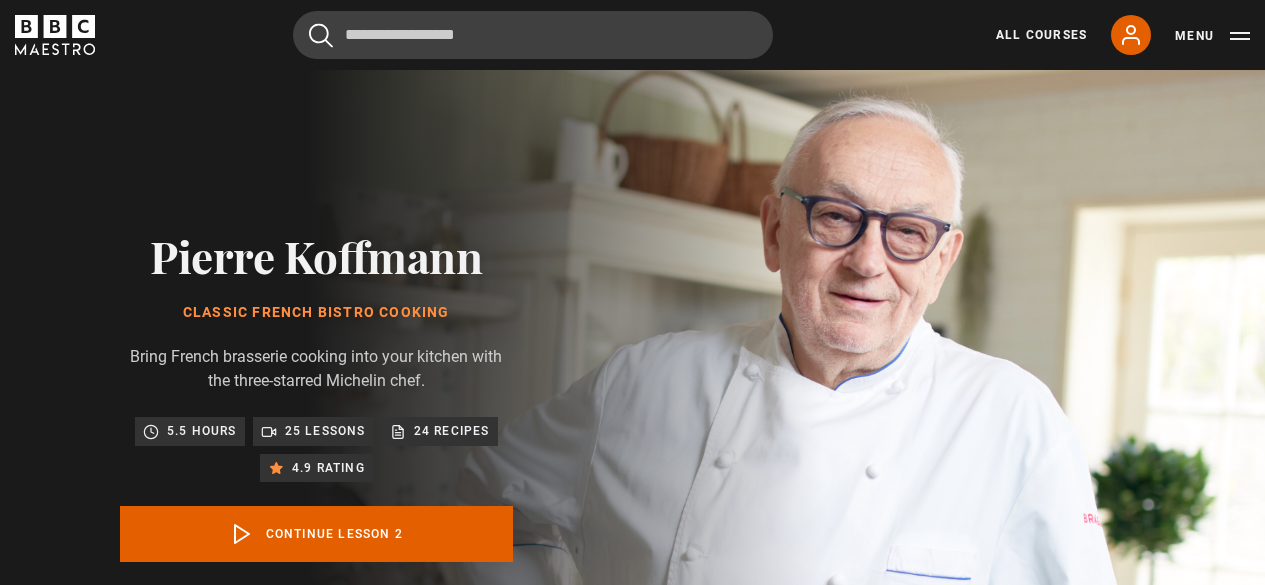 scroll, scrollTop: 803, scrollLeft: 0, axis: vertical 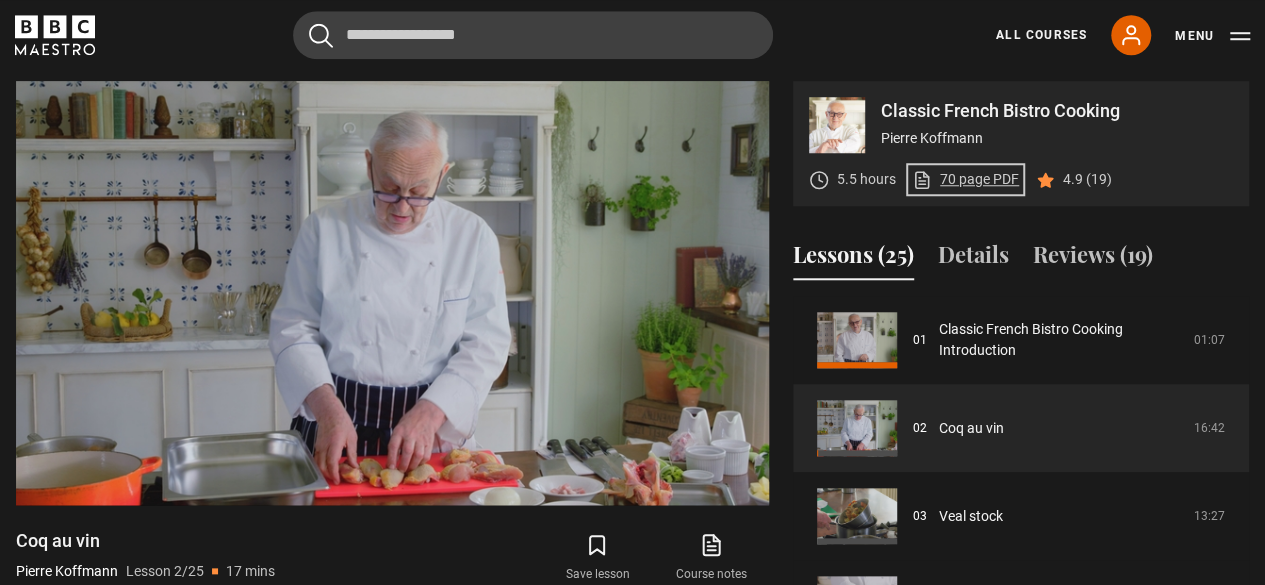 click on "70 page PDF
(opens in new tab)" at bounding box center [965, 179] 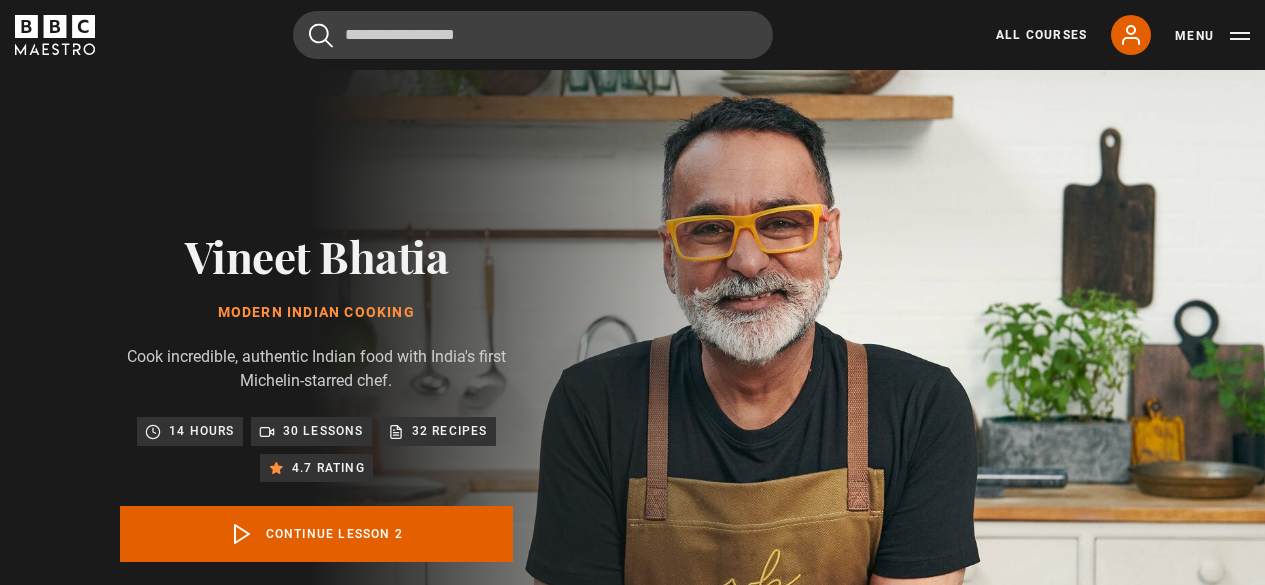 scroll, scrollTop: 803, scrollLeft: 0, axis: vertical 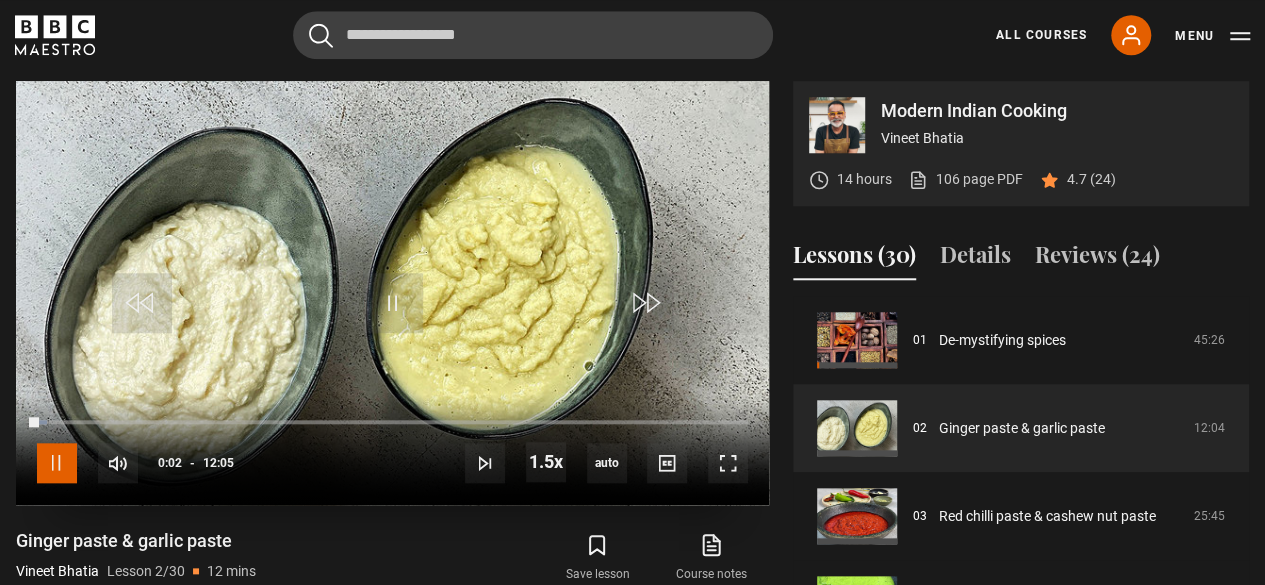 click at bounding box center (57, 463) 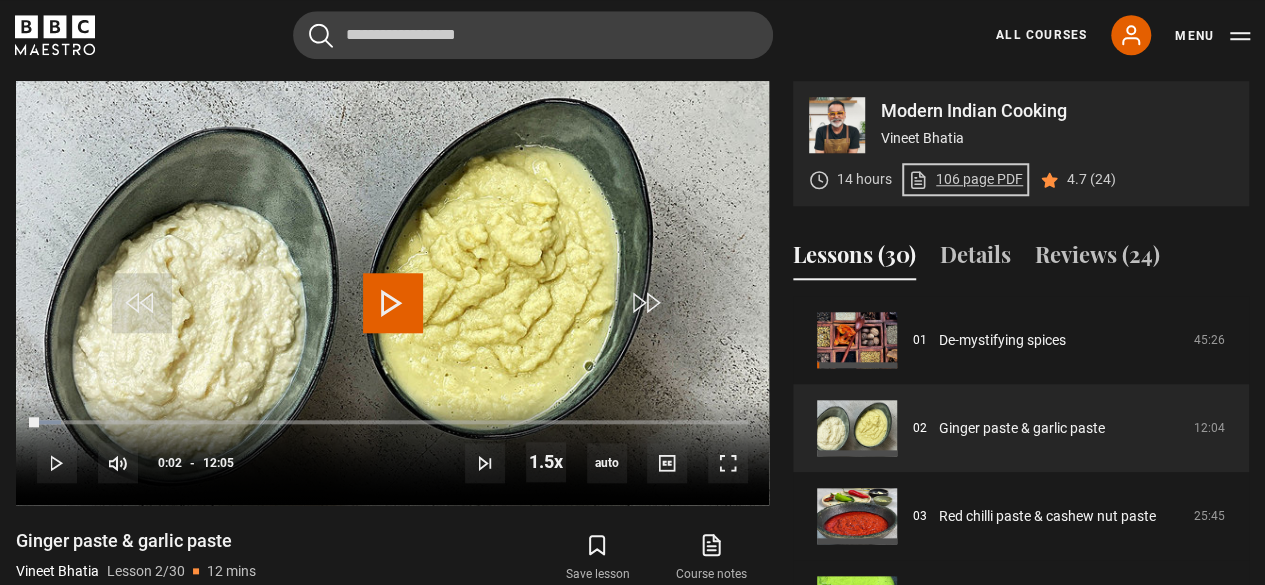 click on "106 page PDF
(opens in new tab)" at bounding box center [965, 179] 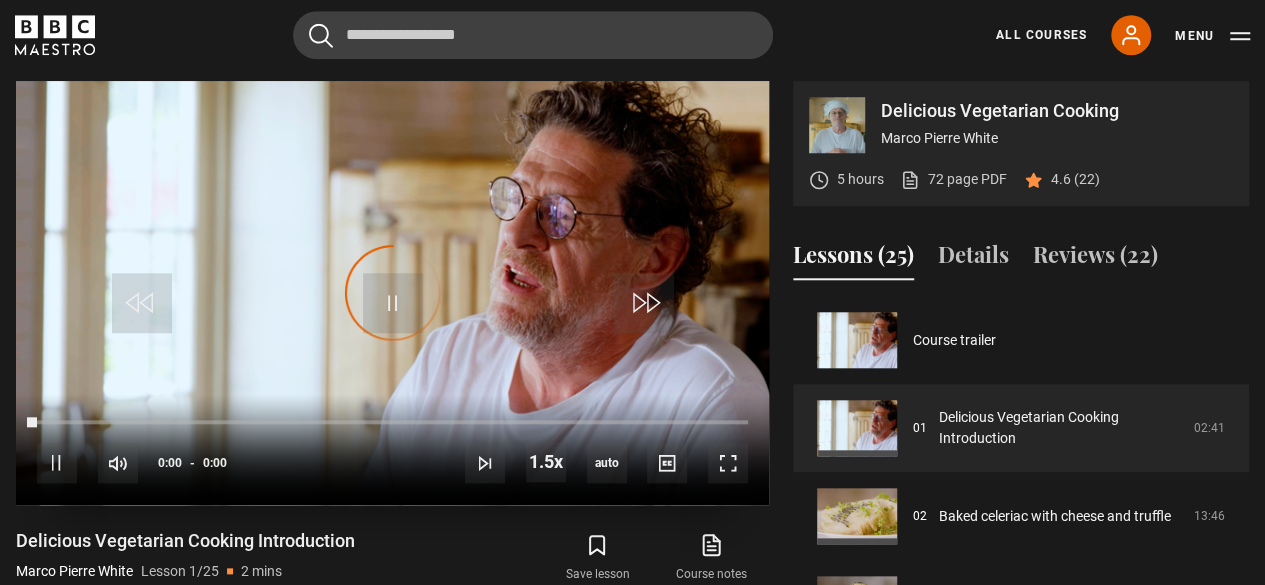 scroll, scrollTop: 803, scrollLeft: 0, axis: vertical 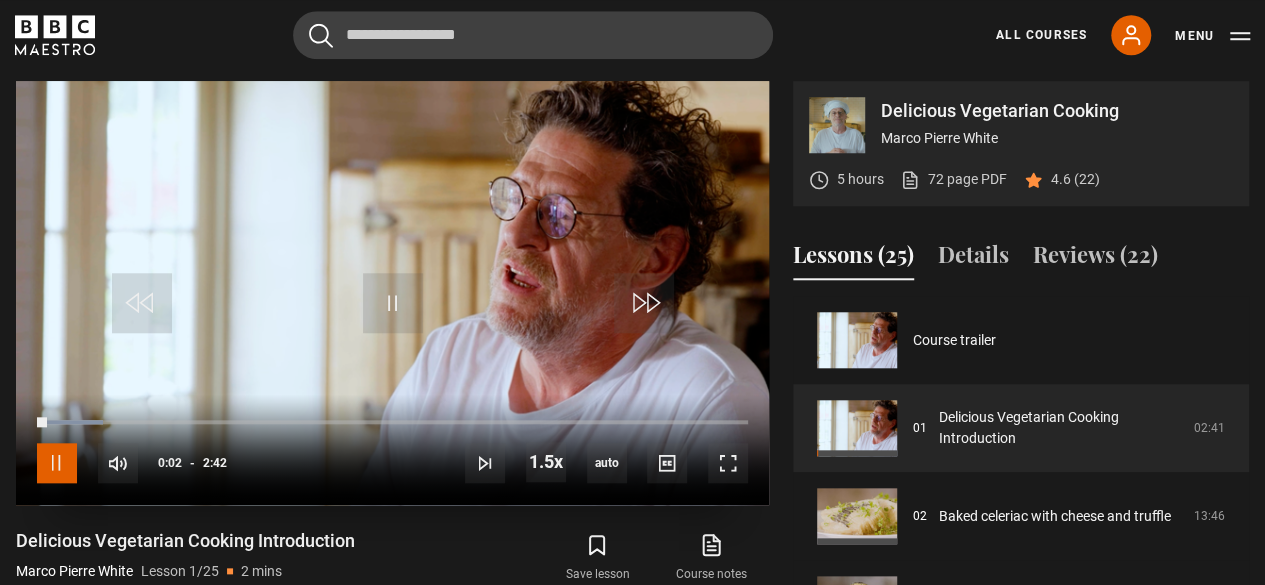 click at bounding box center [57, 463] 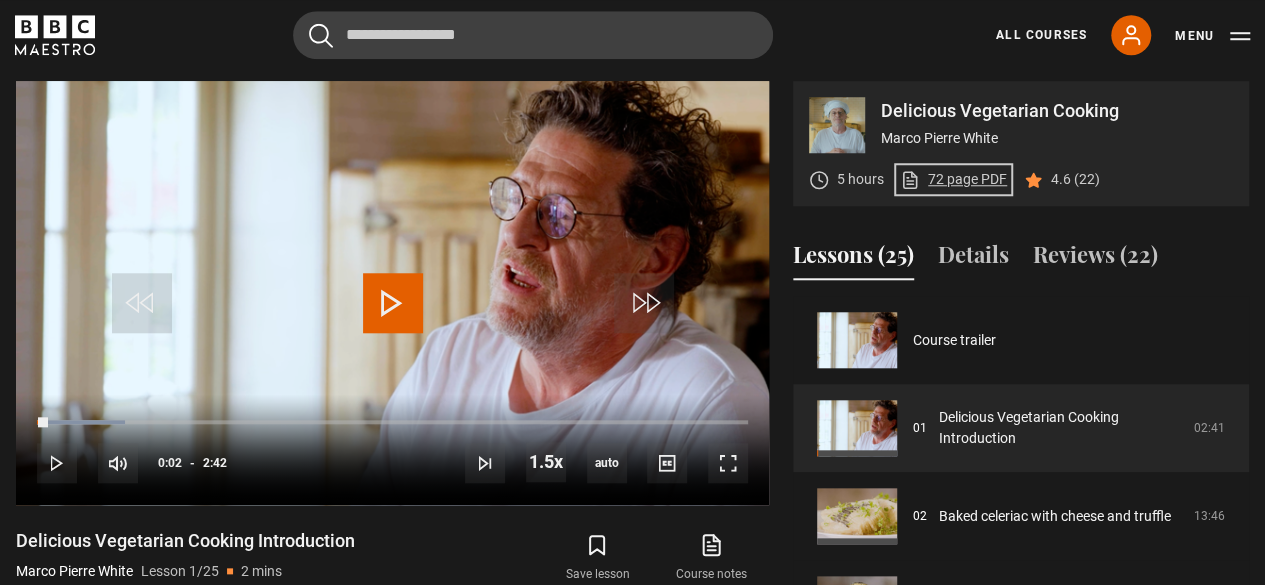 click on "72 page PDF
(opens in new tab)" at bounding box center [953, 179] 